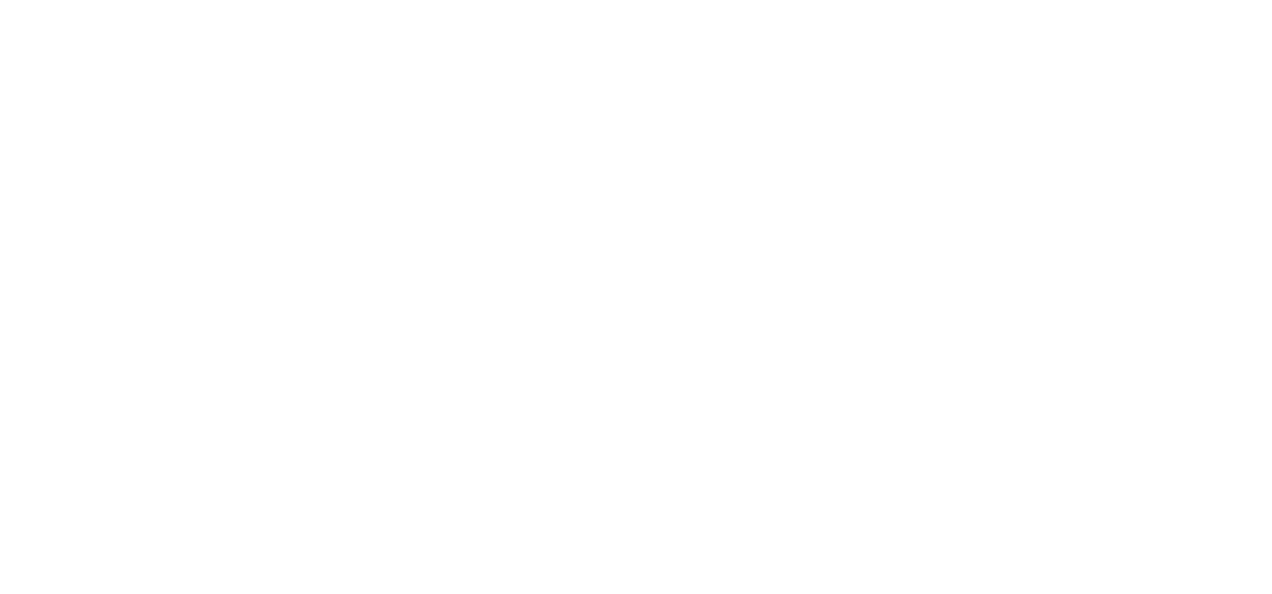 scroll, scrollTop: 0, scrollLeft: 0, axis: both 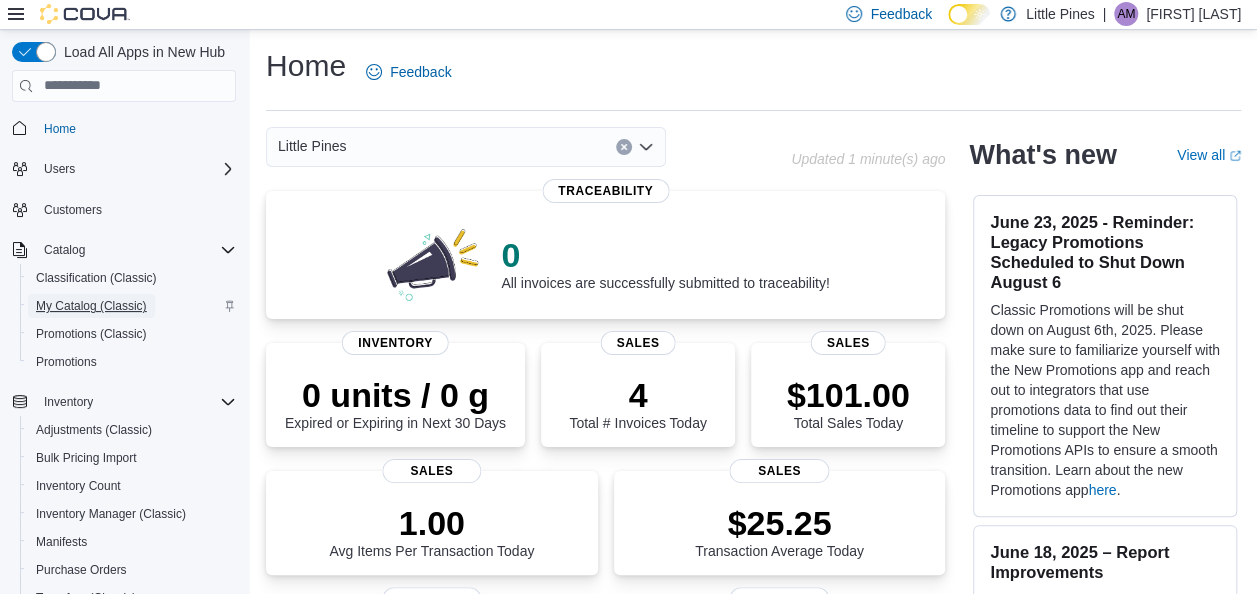 click on "My Catalog (Classic)" at bounding box center [91, 306] 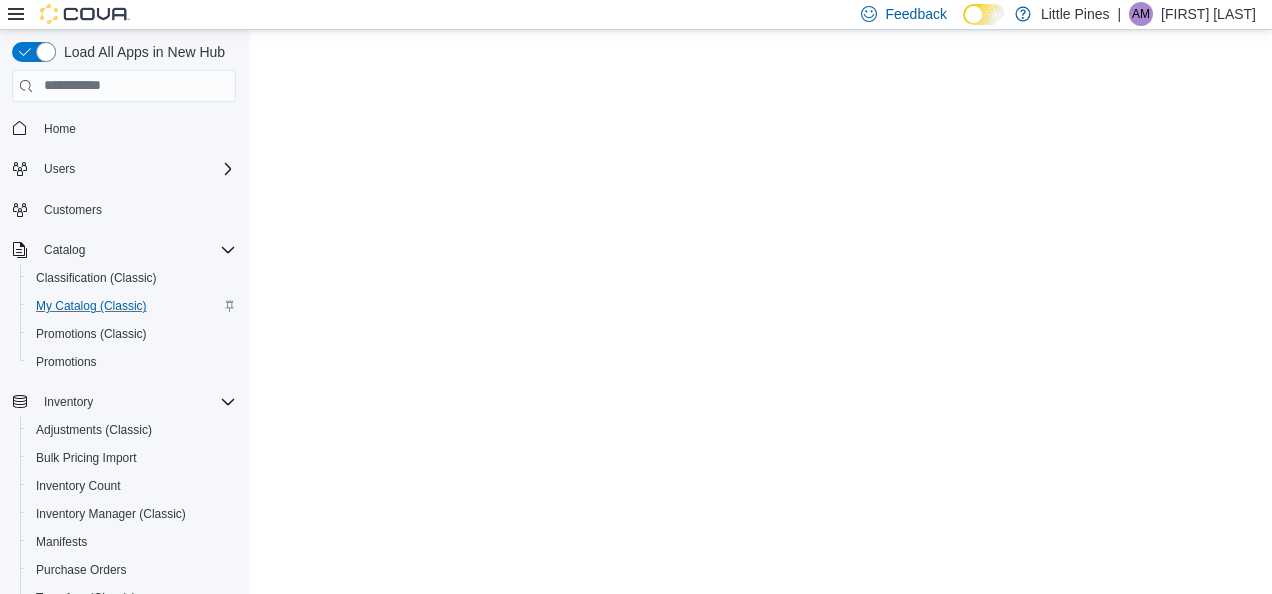 scroll, scrollTop: 0, scrollLeft: 0, axis: both 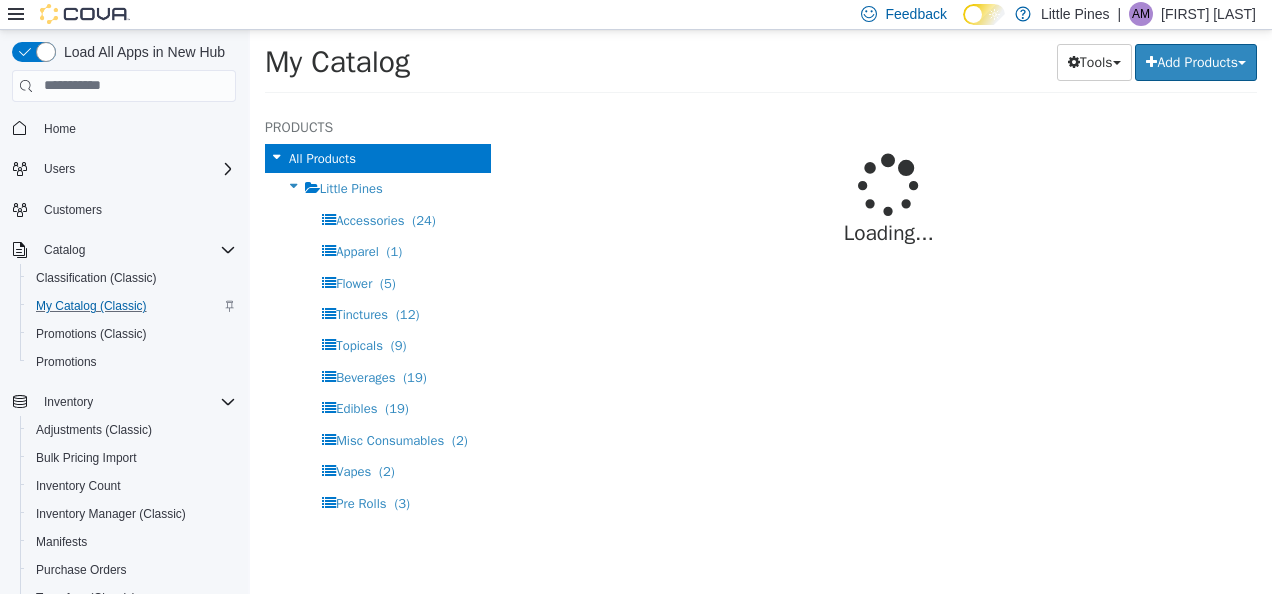 select on "**********" 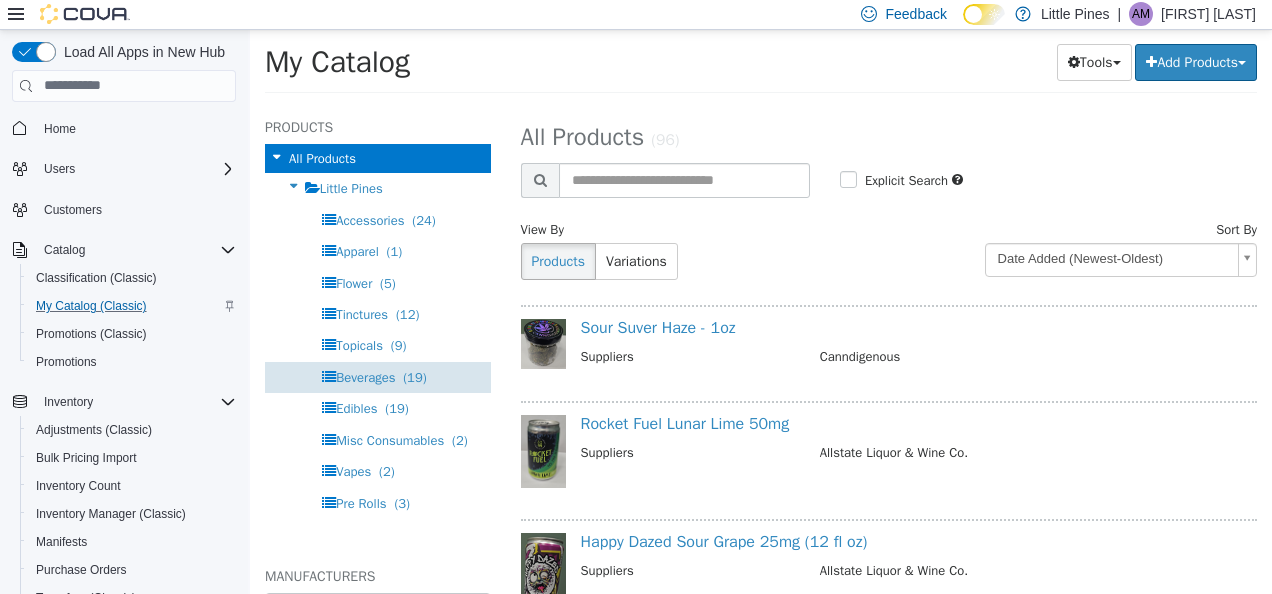click on "Beverages" at bounding box center [365, 376] 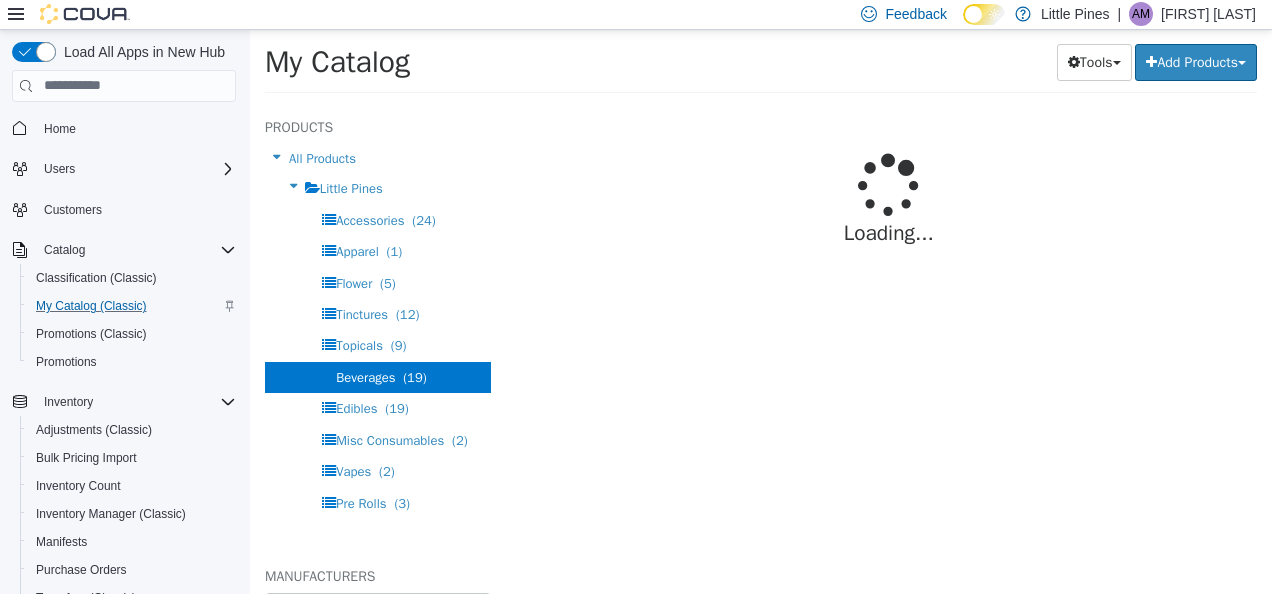 select on "**********" 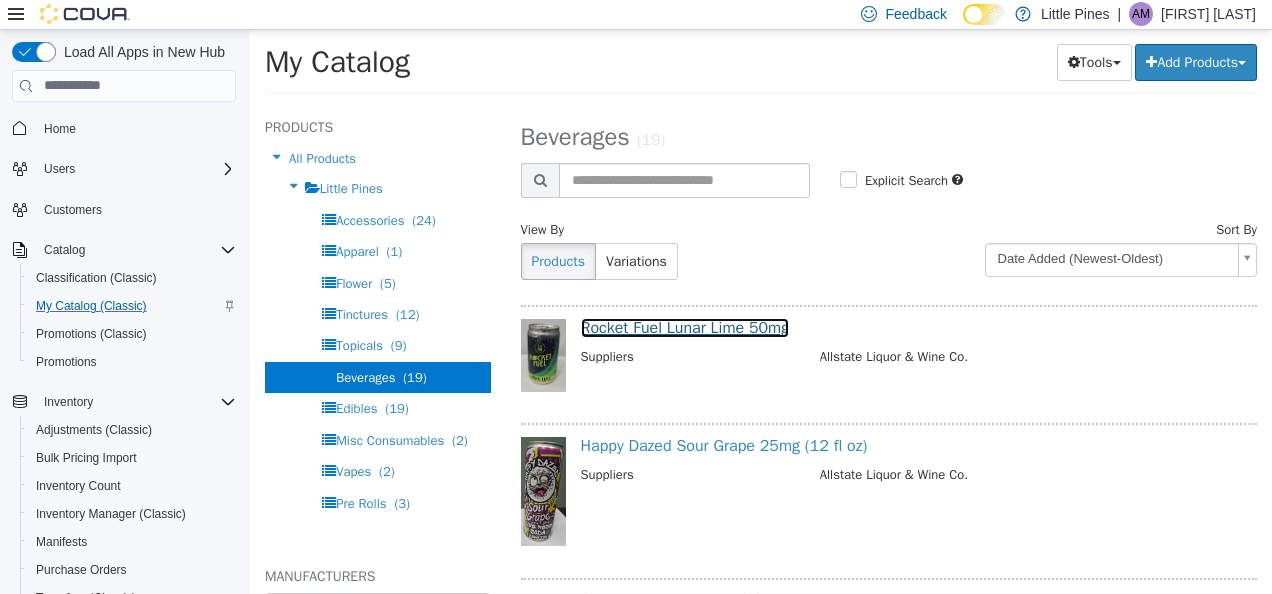 click on "Rocket Fuel Lunar Lime 50mg" at bounding box center (685, 327) 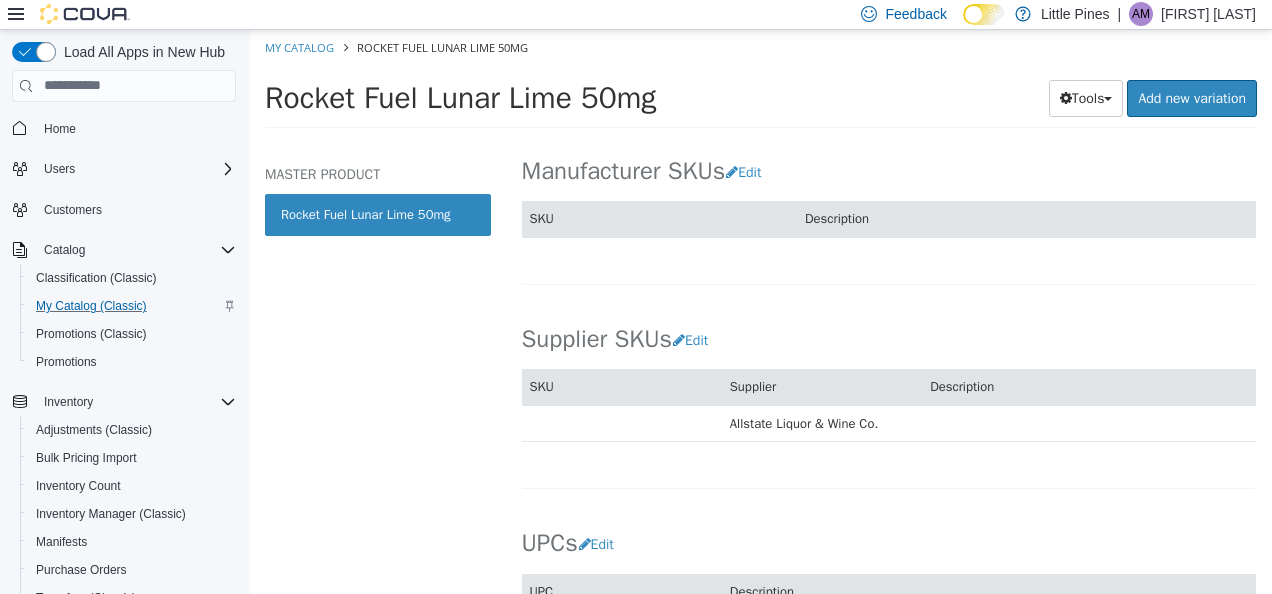 scroll, scrollTop: 1330, scrollLeft: 0, axis: vertical 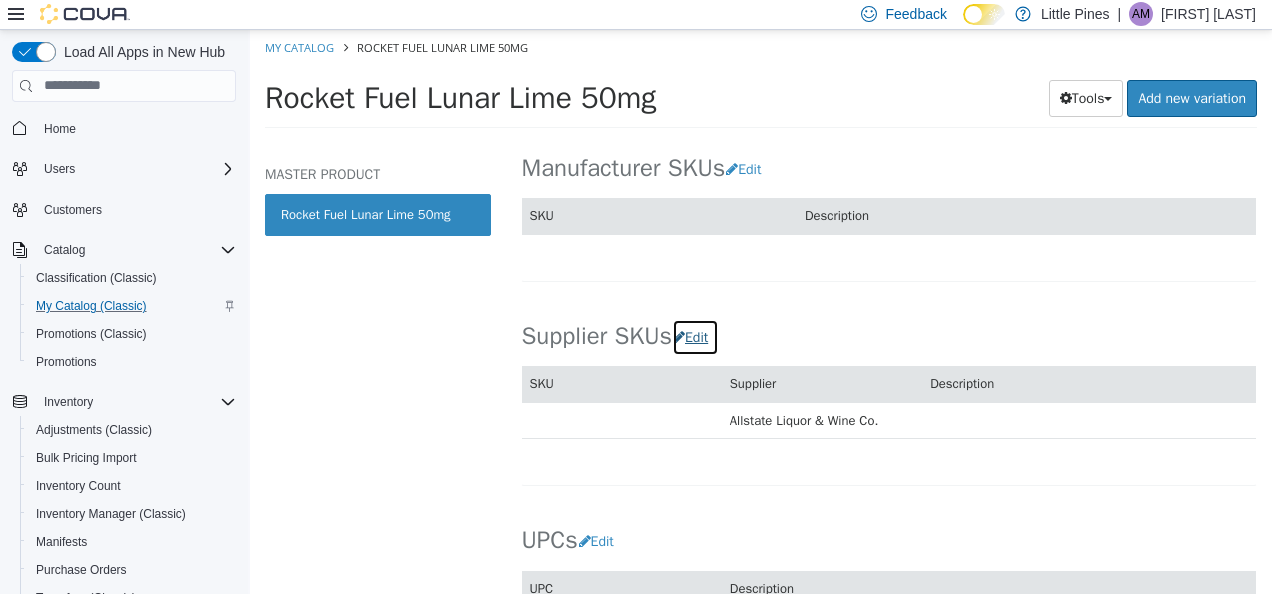 click on "Edit" at bounding box center [695, 336] 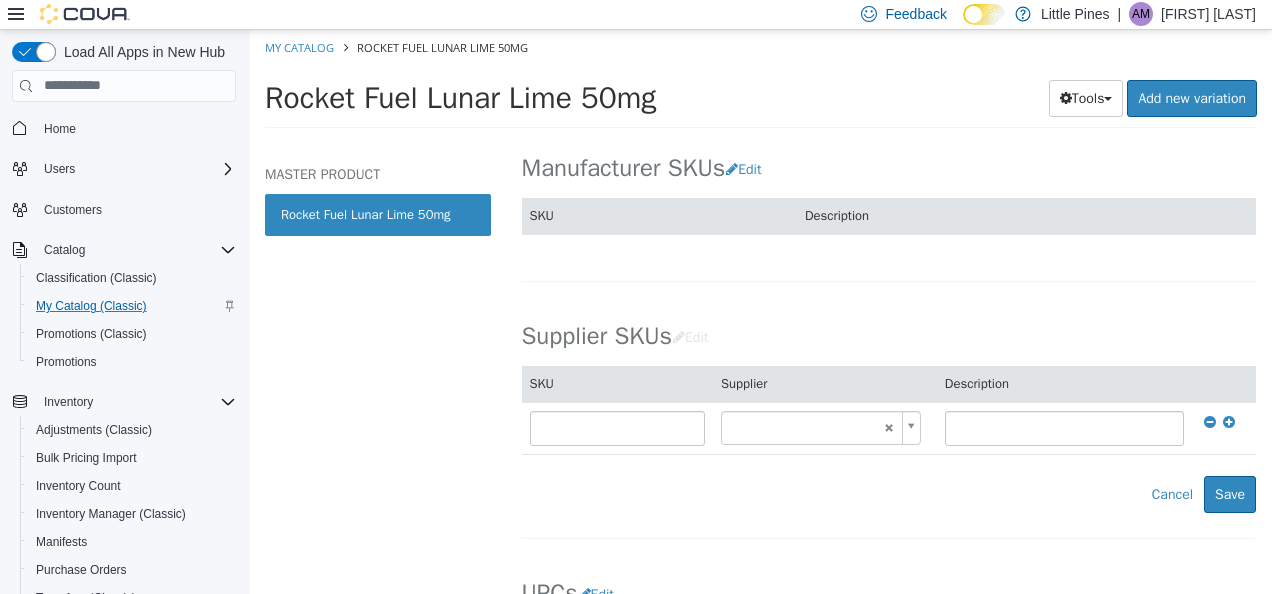 type on "******" 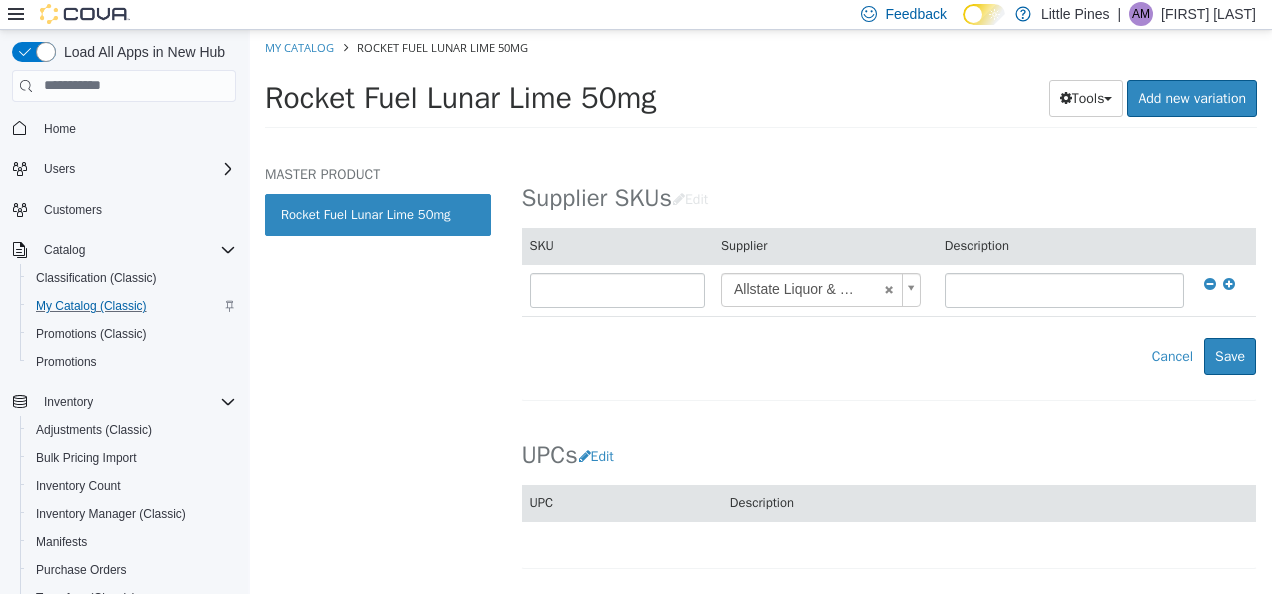 scroll, scrollTop: 1473, scrollLeft: 0, axis: vertical 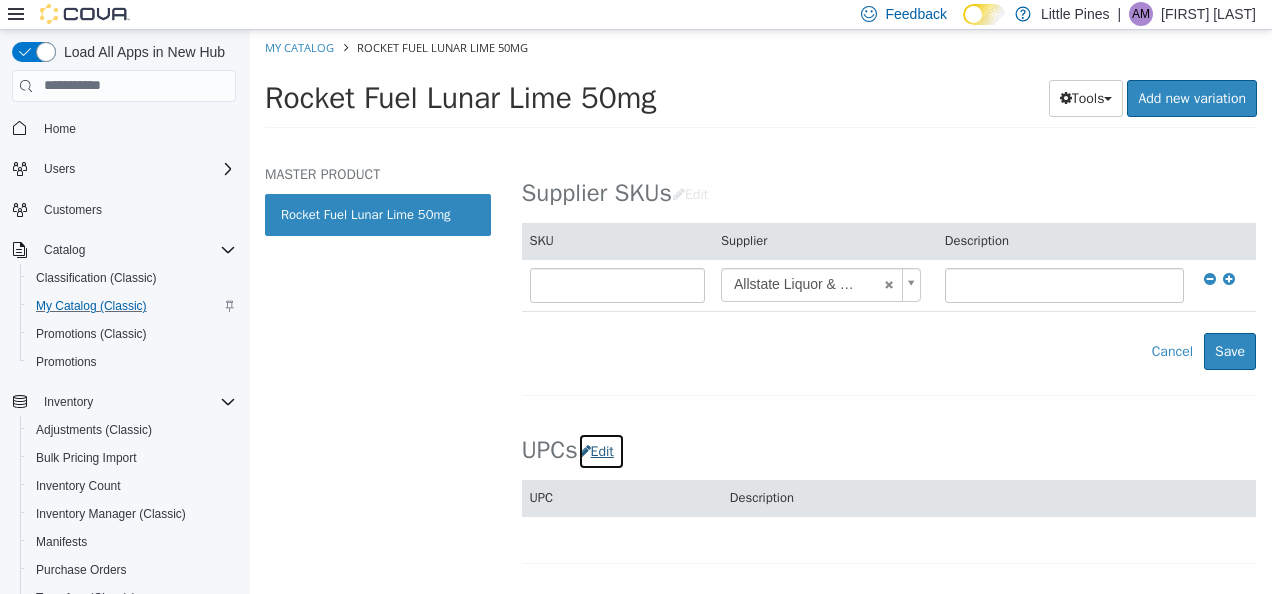 click on "Edit" at bounding box center (601, 450) 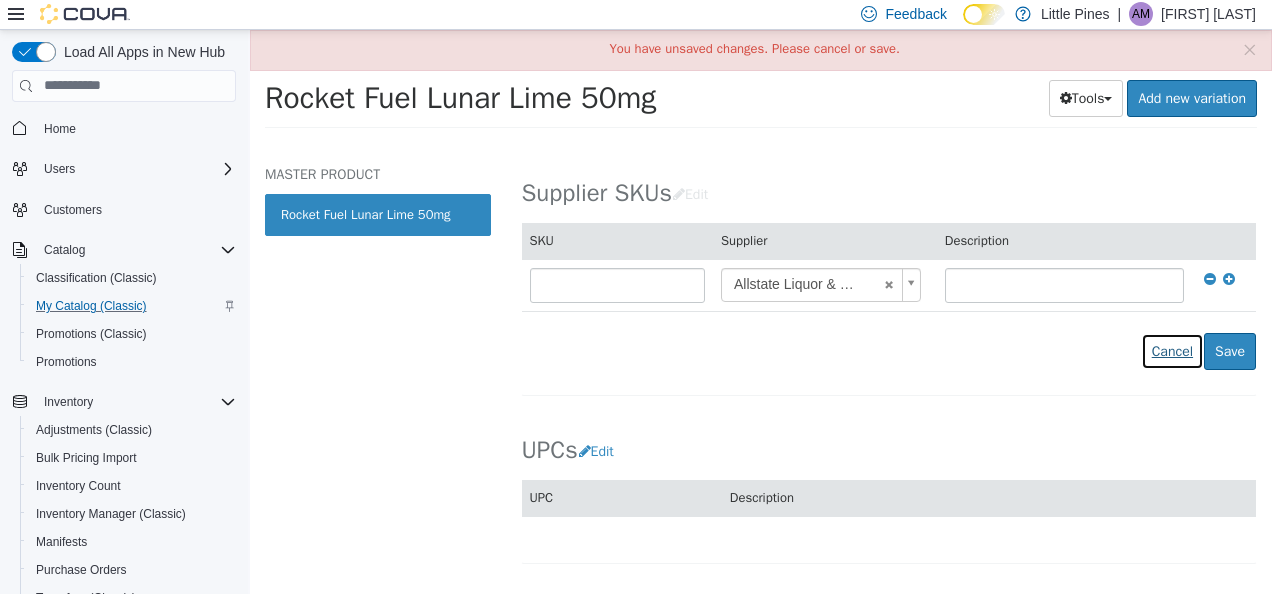 click on "Cancel" at bounding box center (1172, 350) 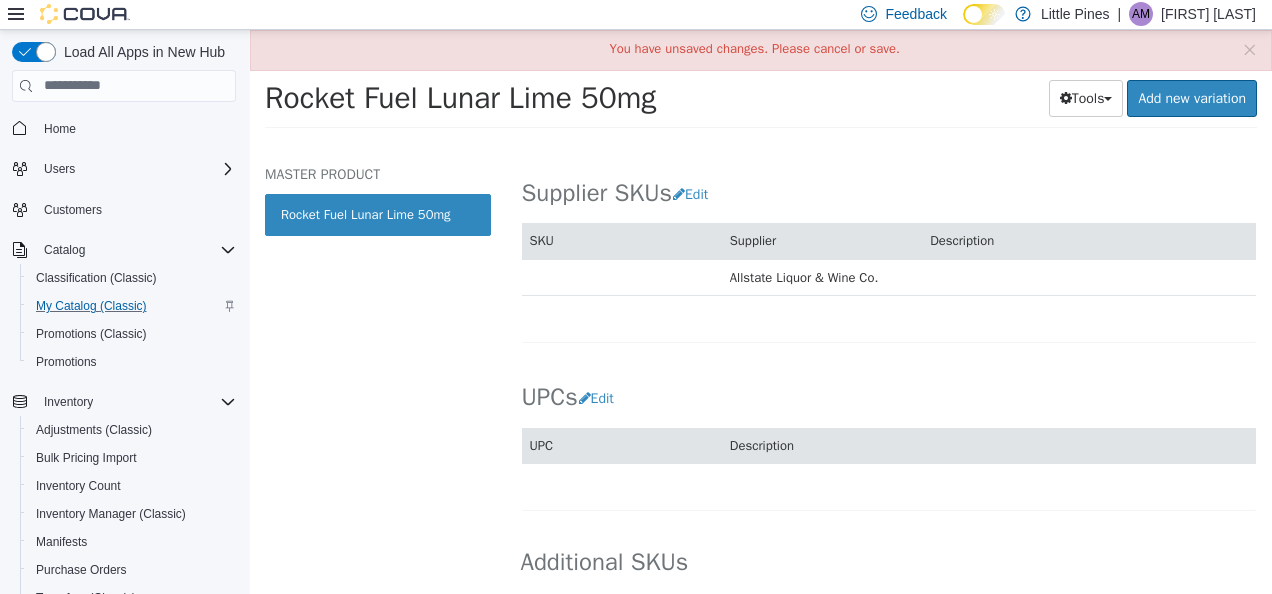scroll, scrollTop: 1526, scrollLeft: 0, axis: vertical 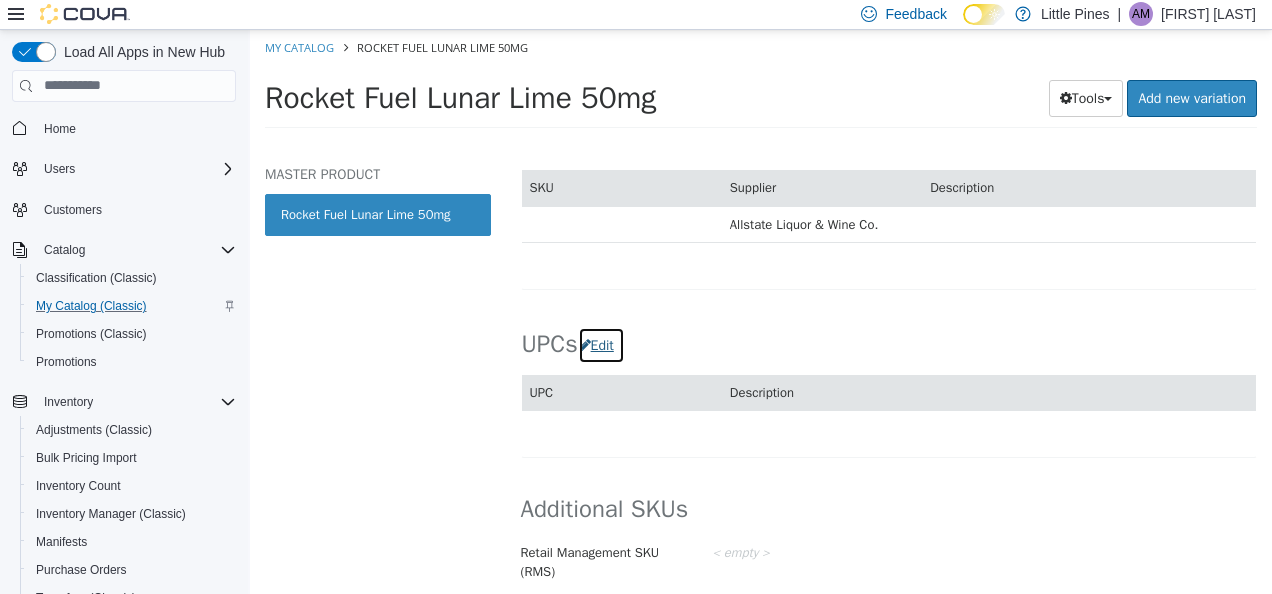 click on "Edit" at bounding box center (601, 344) 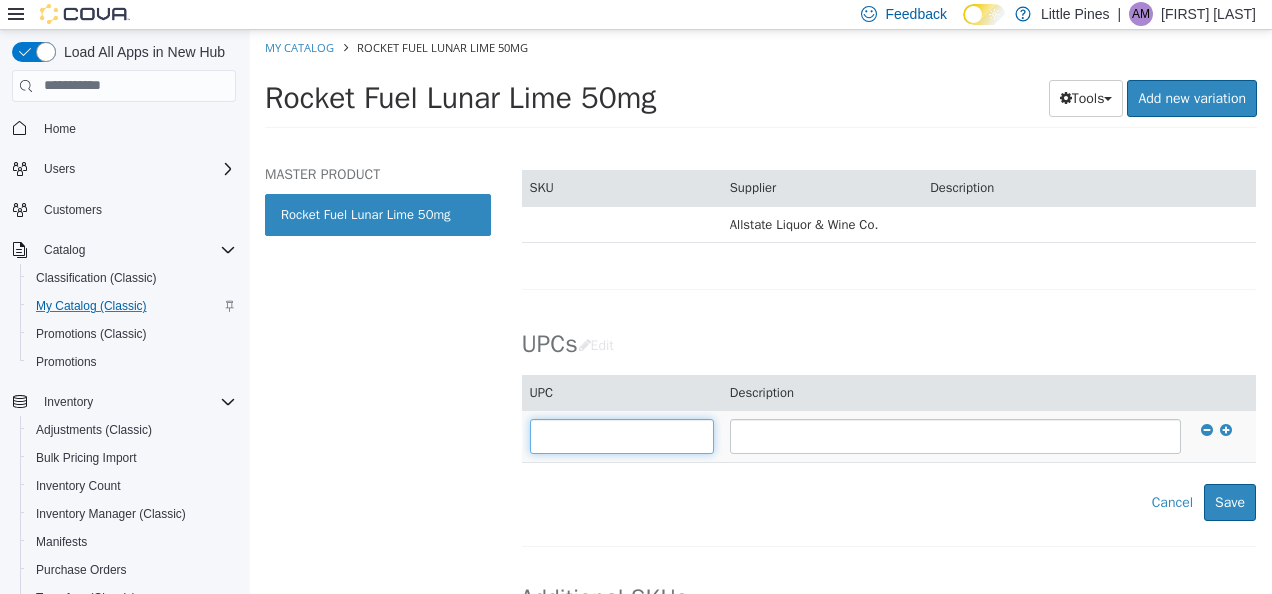 click at bounding box center (622, 435) 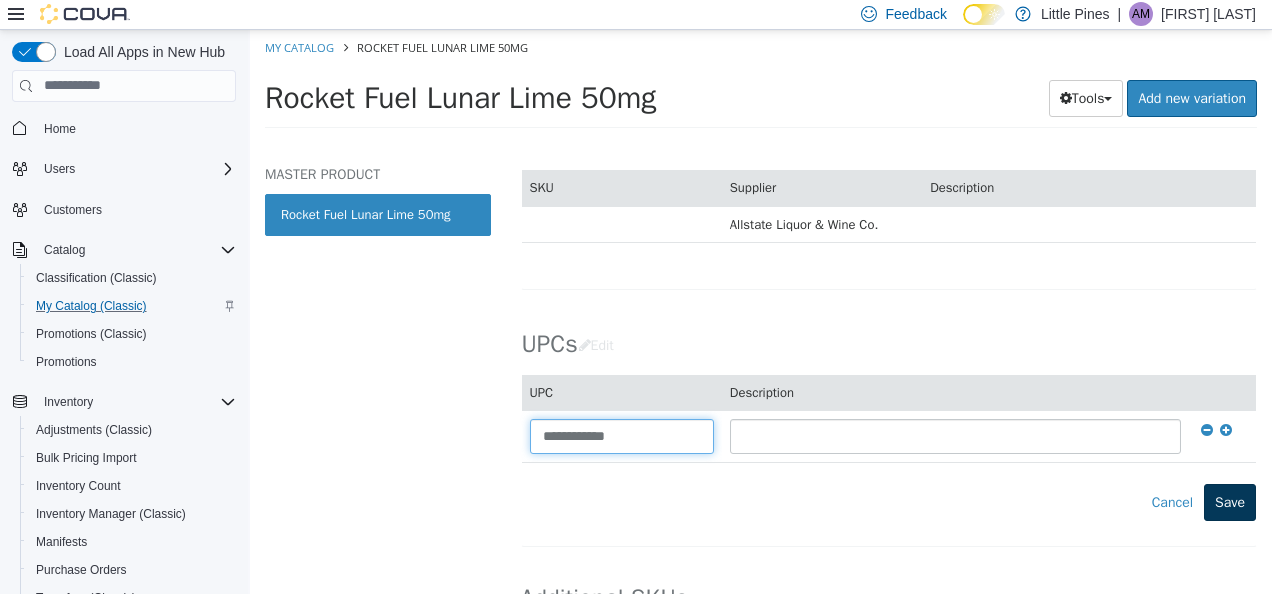 type on "**********" 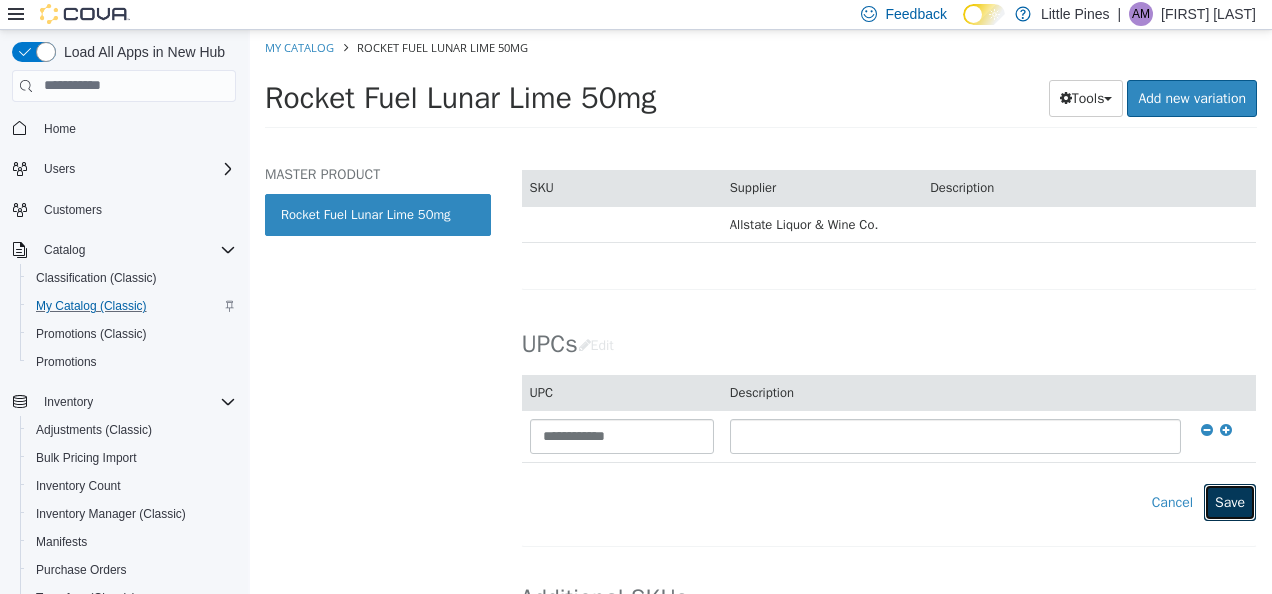 click on "Save" at bounding box center [1230, 501] 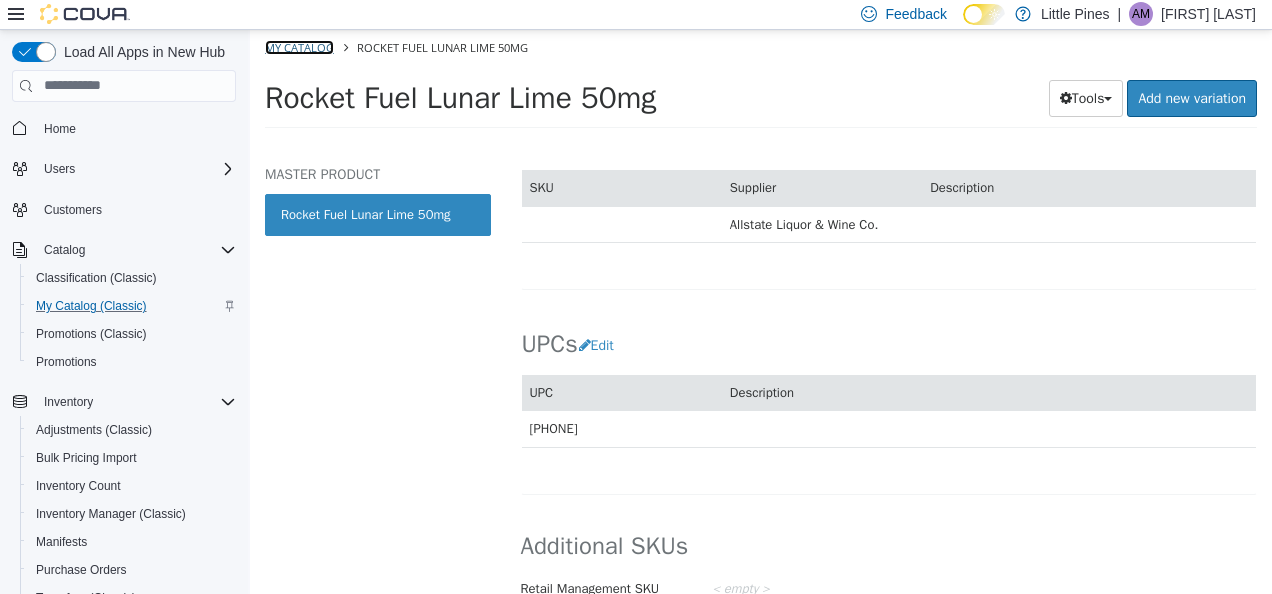 click on "My Catalog" at bounding box center (299, 46) 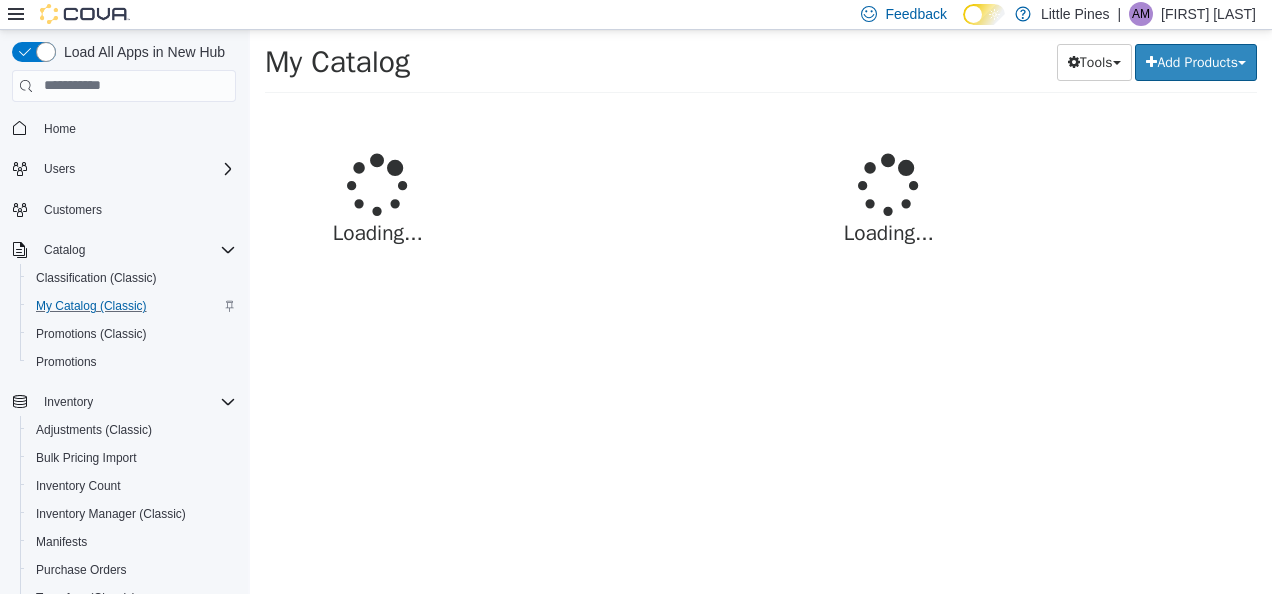 select on "**********" 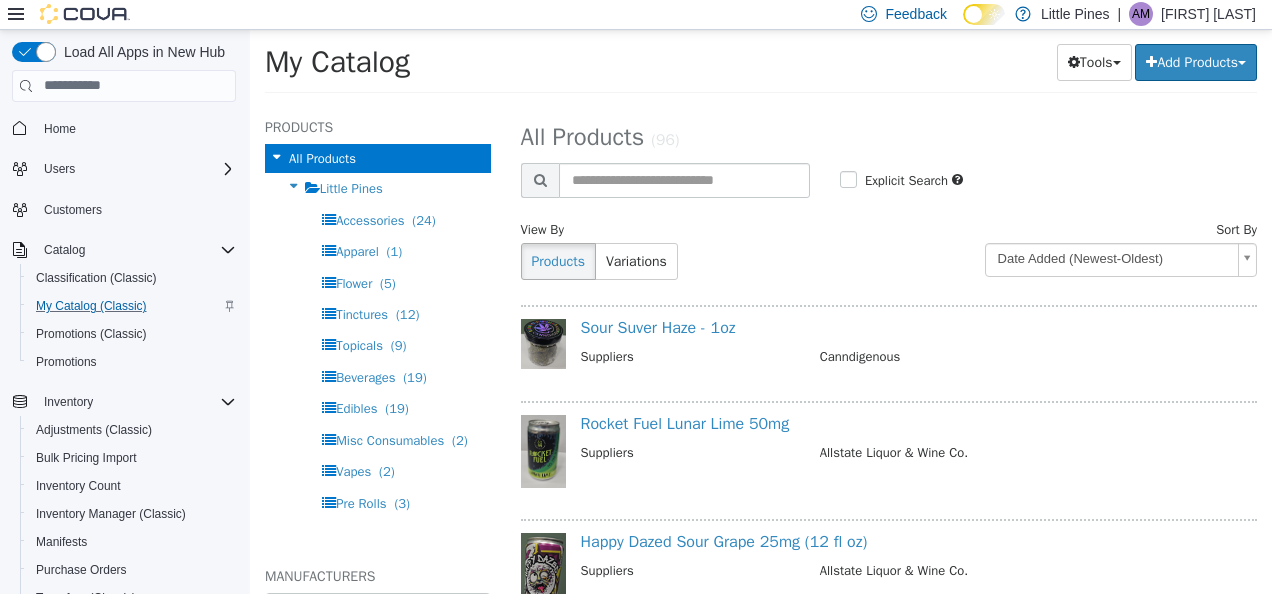scroll, scrollTop: 135, scrollLeft: 0, axis: vertical 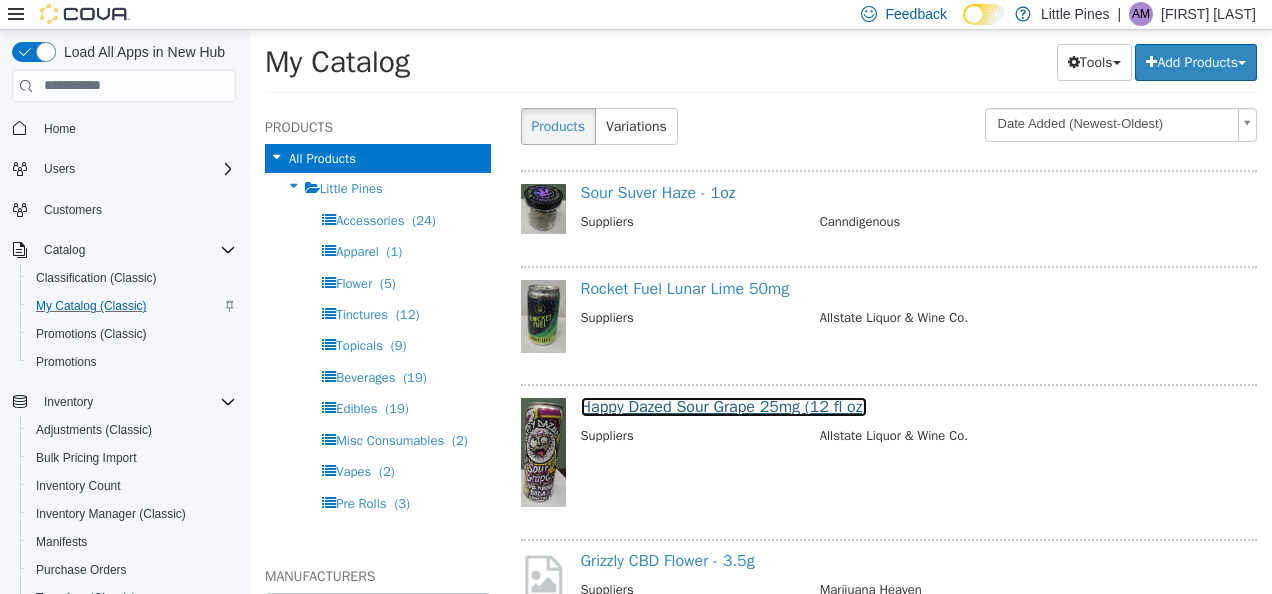 click on "Happy Dazed Sour Grape 25mg (12 fl oz)" at bounding box center [724, 406] 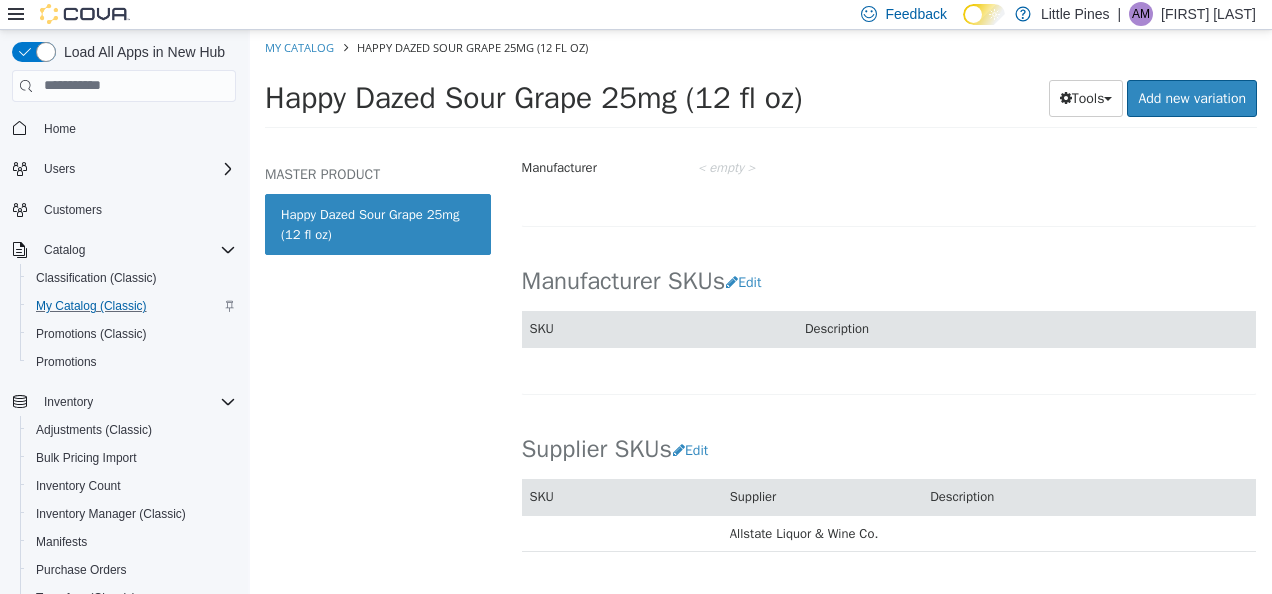 scroll, scrollTop: 1501, scrollLeft: 0, axis: vertical 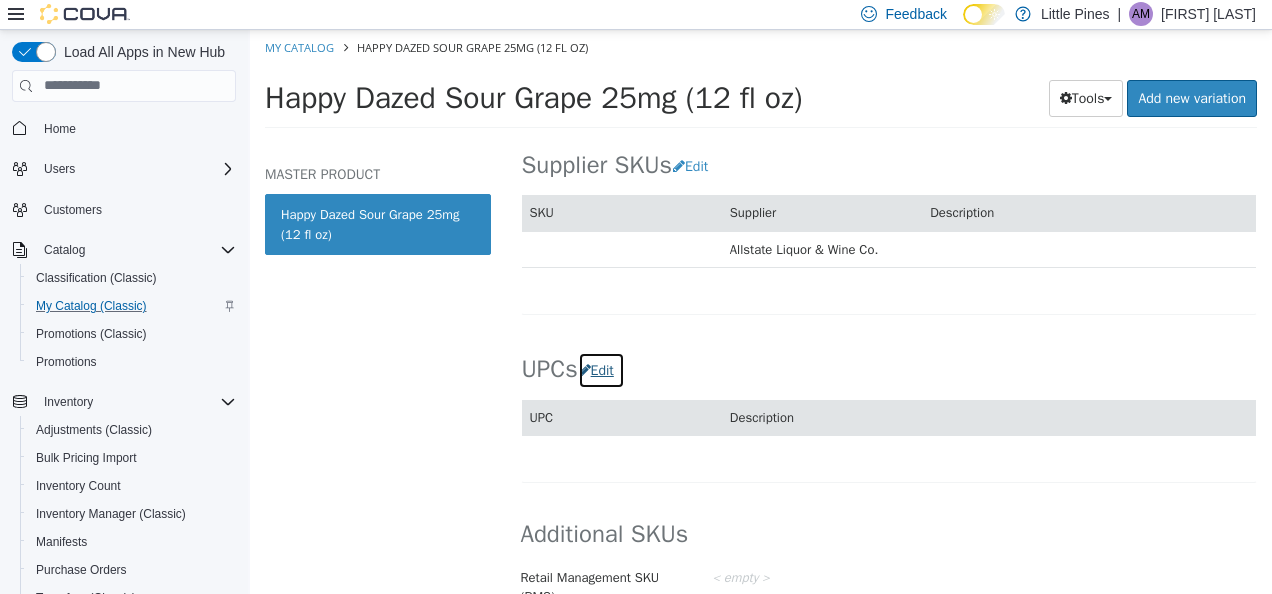 click on "Edit" at bounding box center [601, 369] 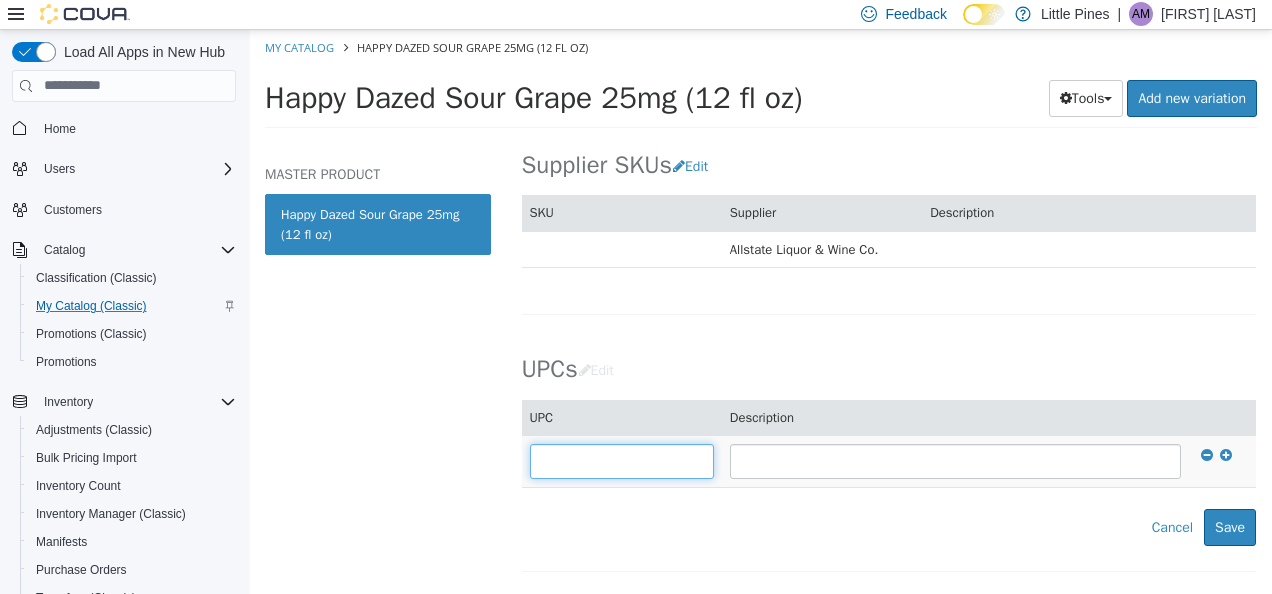 click at bounding box center [622, 460] 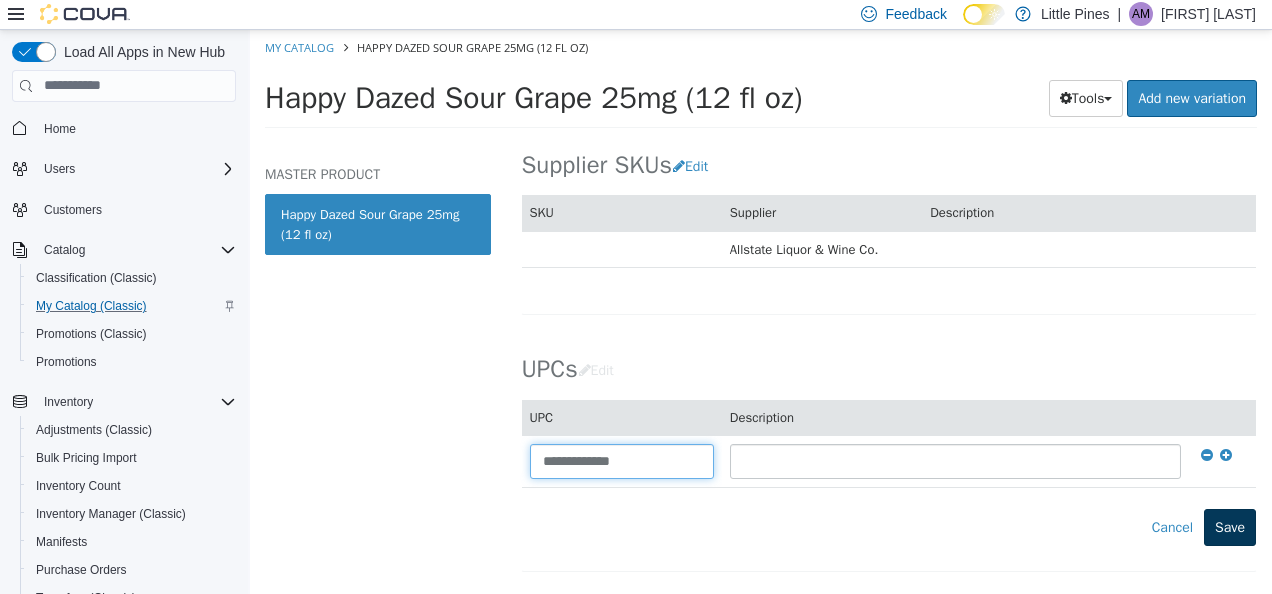 type on "**********" 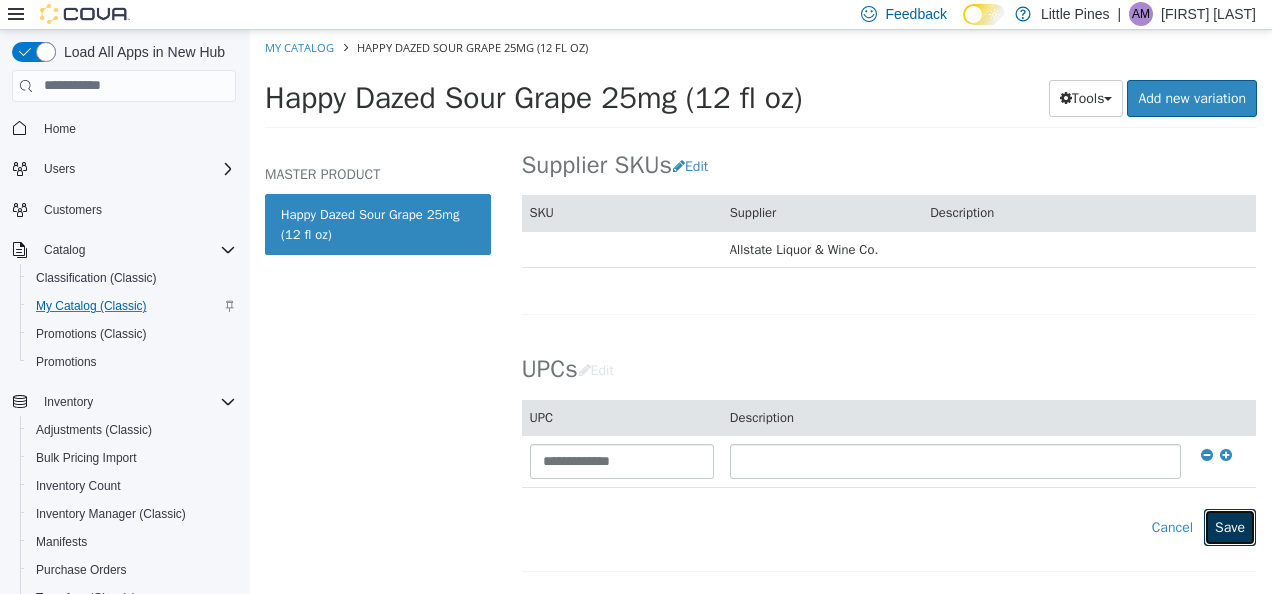 click on "Save" at bounding box center [1230, 526] 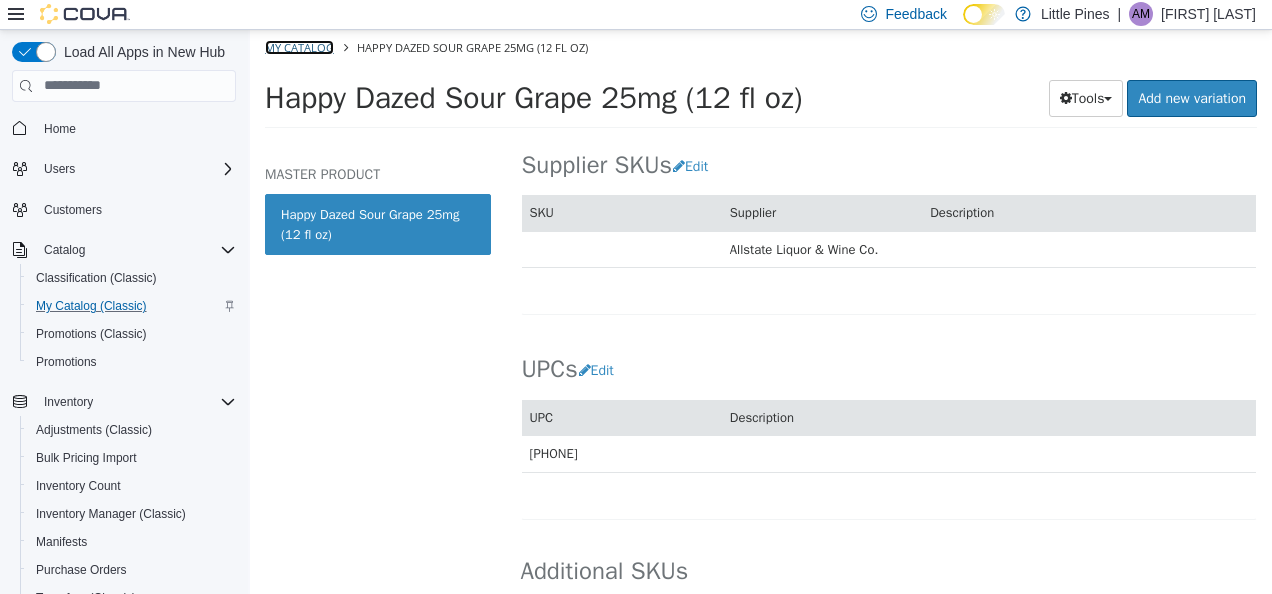 click on "My Catalog" at bounding box center (299, 46) 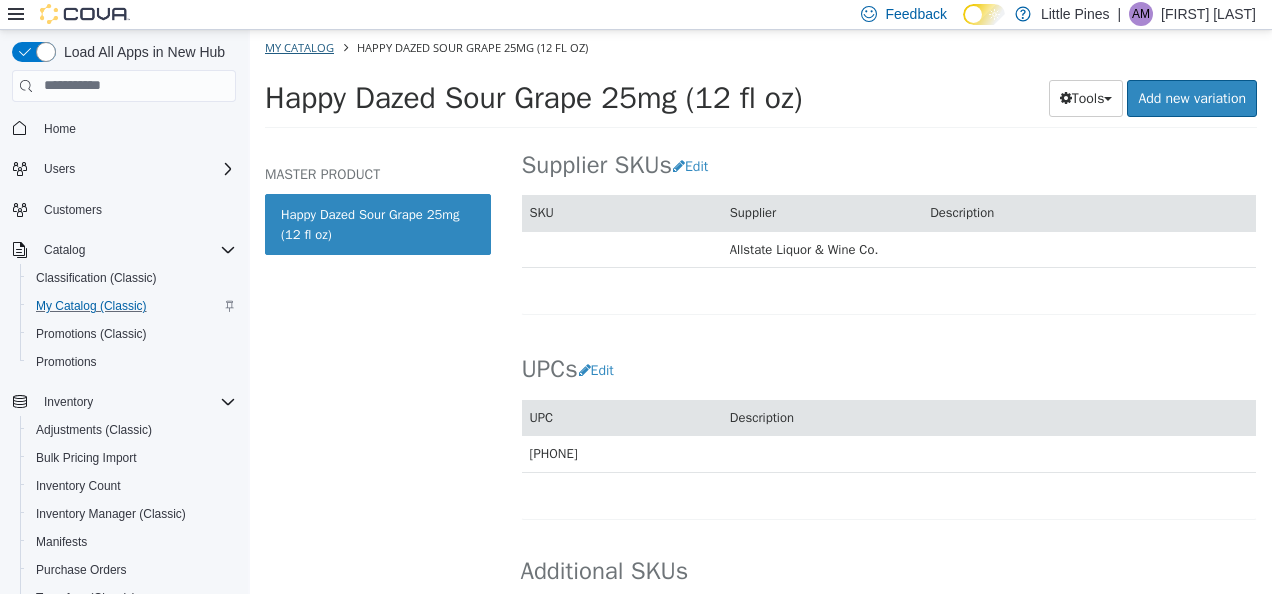 select on "**********" 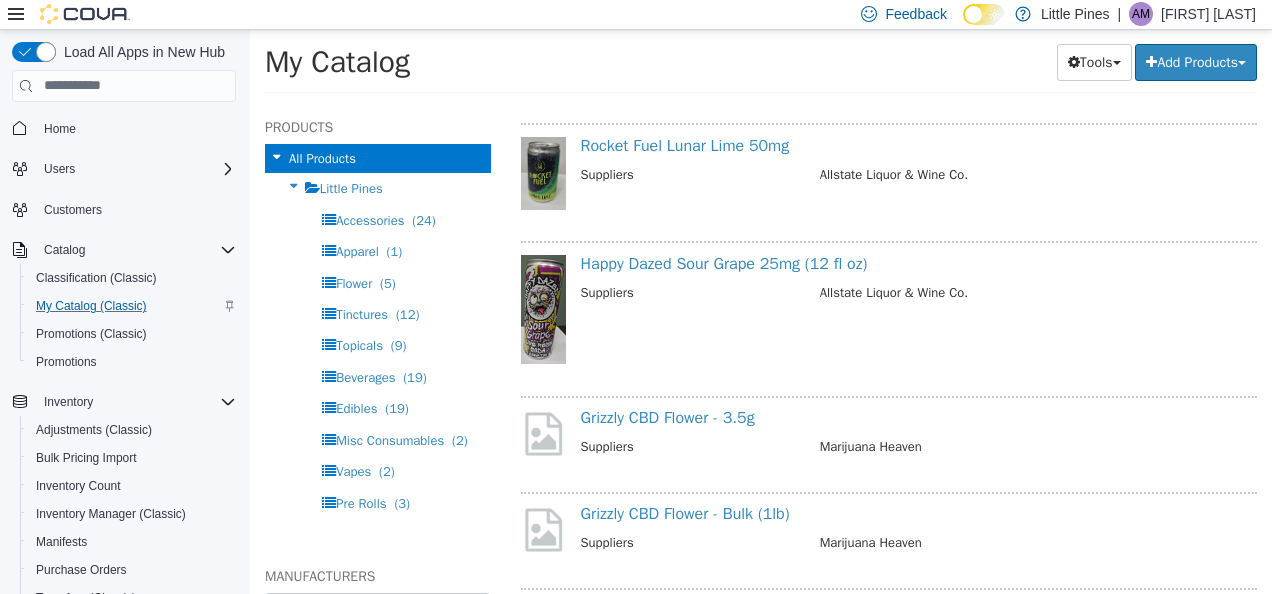scroll, scrollTop: 277, scrollLeft: 0, axis: vertical 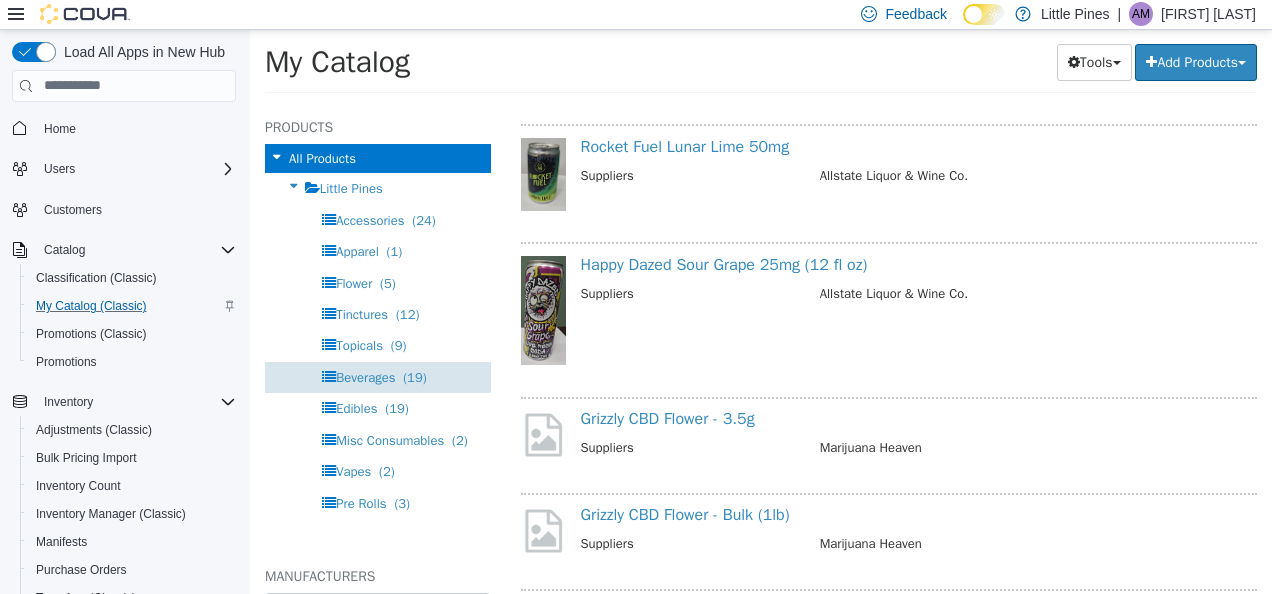 click on "Beverages
(19)" at bounding box center (378, 376) 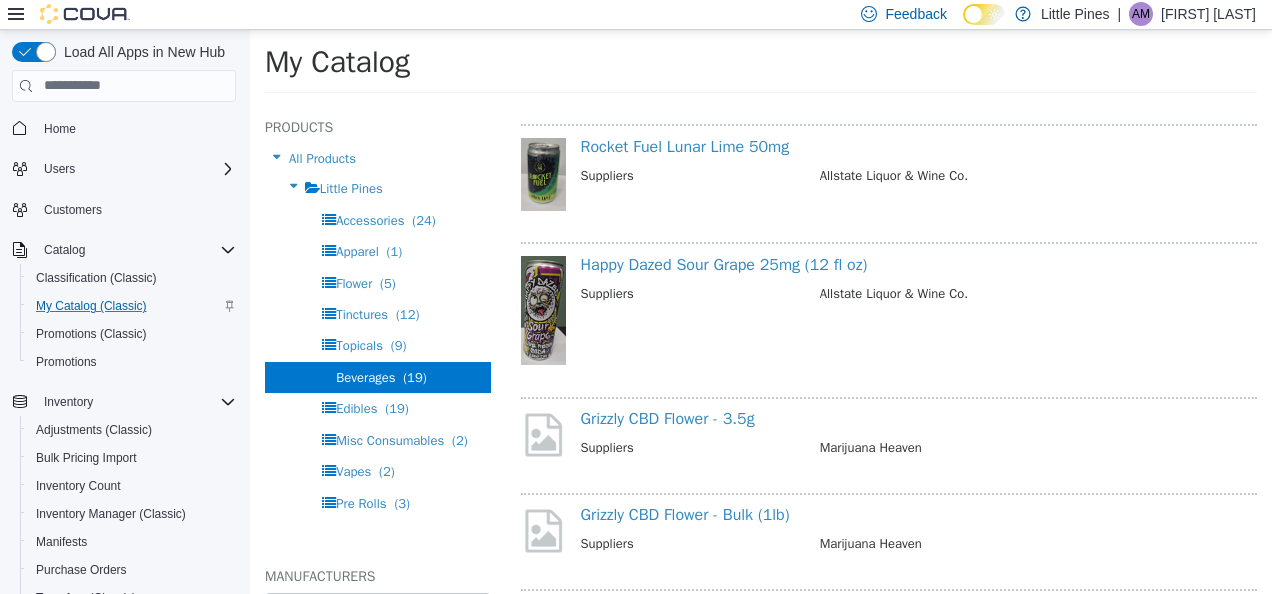 scroll, scrollTop: 0, scrollLeft: 0, axis: both 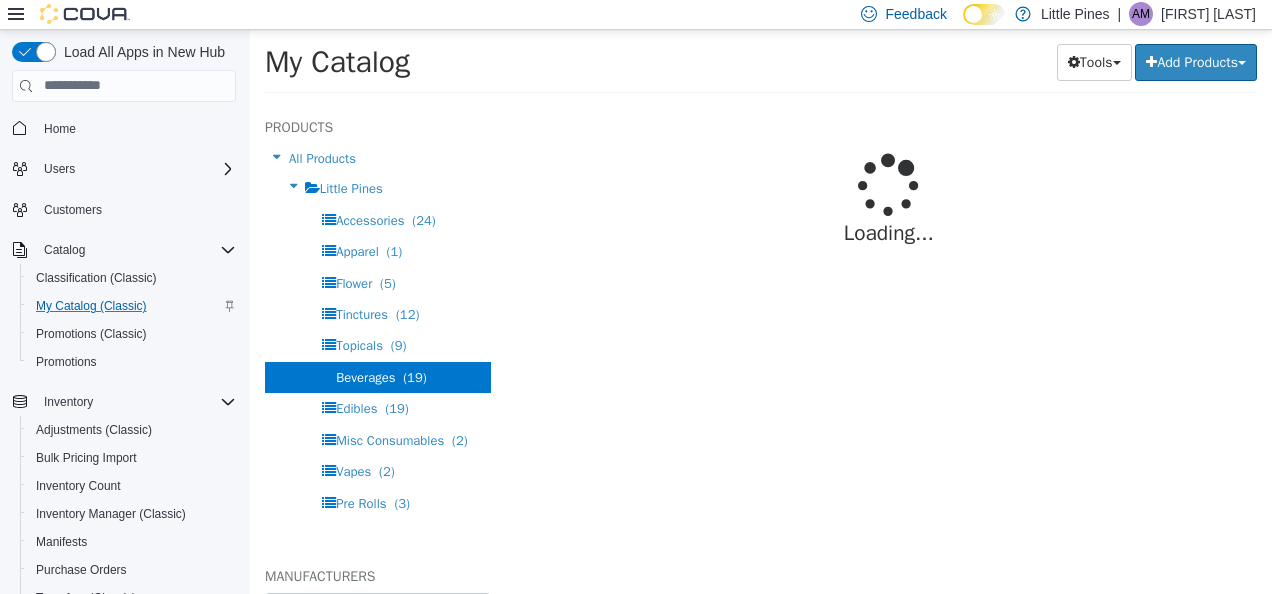 select on "**********" 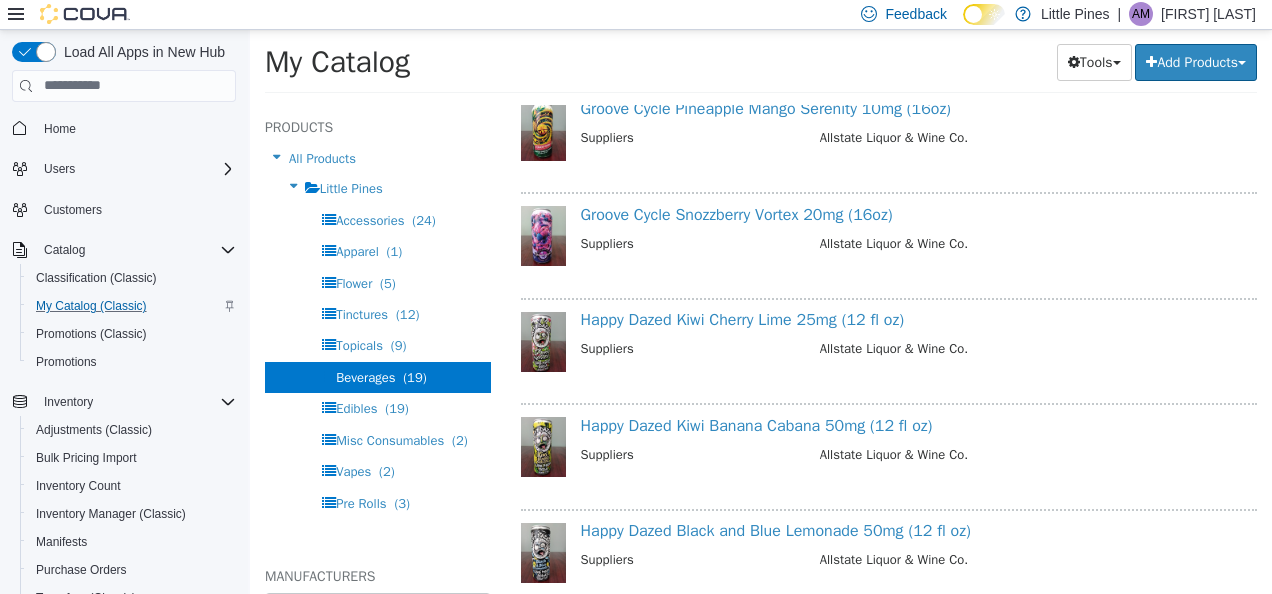 scroll, scrollTop: 918, scrollLeft: 0, axis: vertical 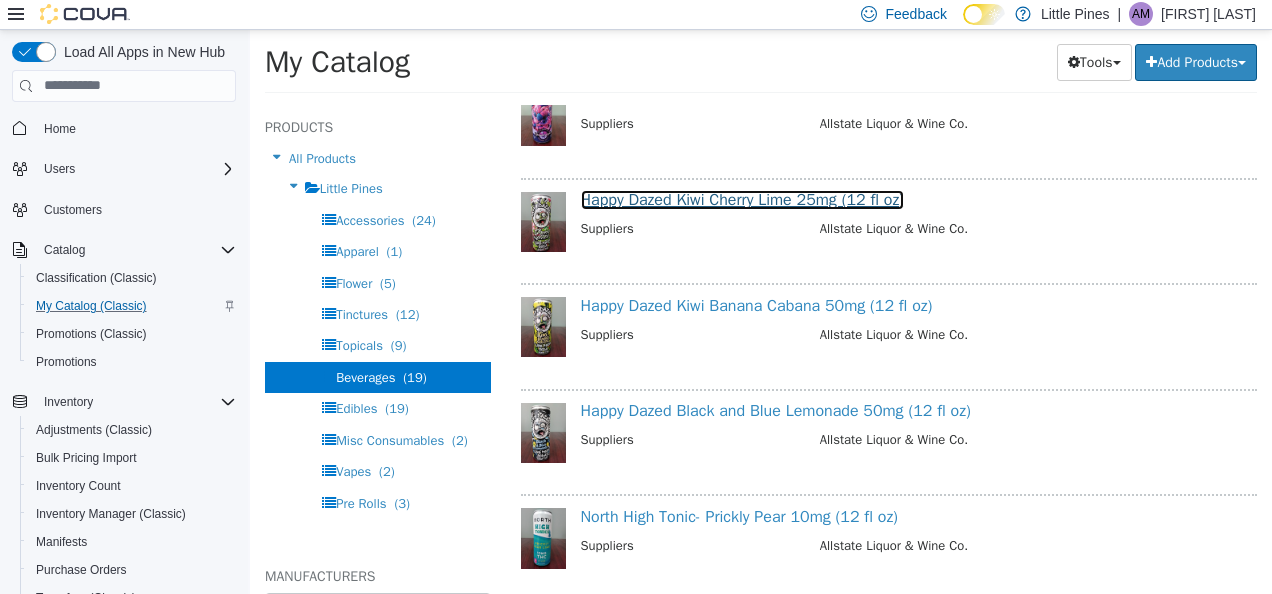 click on "Happy Dazed Kiwi Cherry Lime 25mg (12 fl oz)" at bounding box center (742, 199) 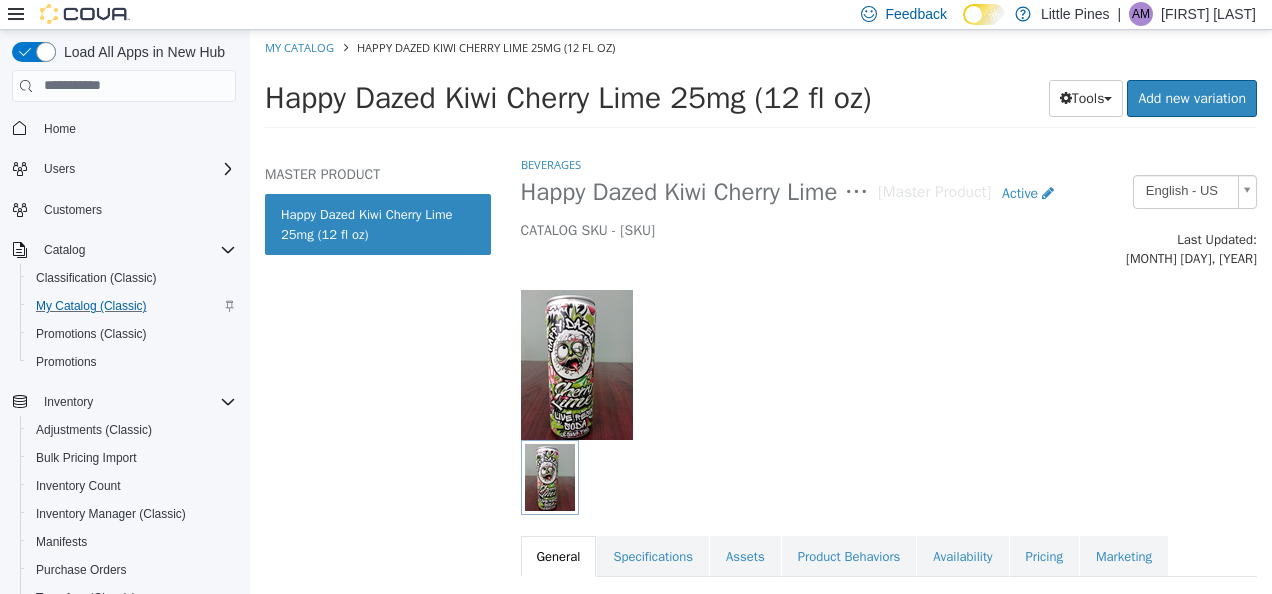 click on "My Catalog
Happy Dazed Kiwi Cherry Lime 25mg (12 fl oz)" at bounding box center [761, 47] 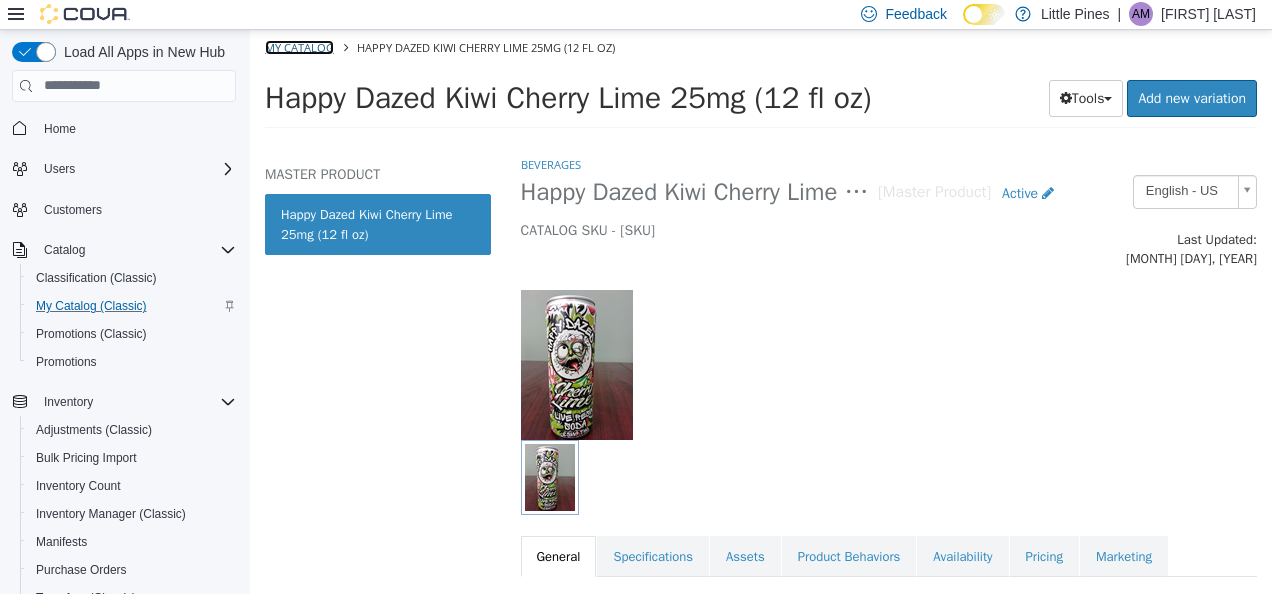 click on "My Catalog" at bounding box center (299, 46) 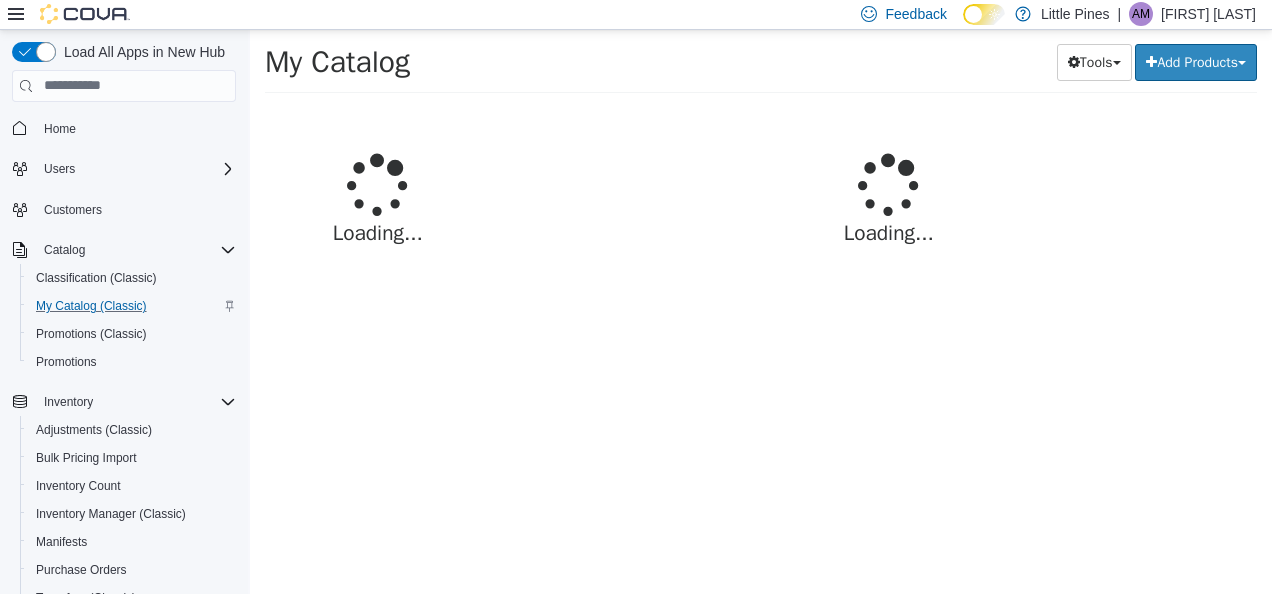 select on "**********" 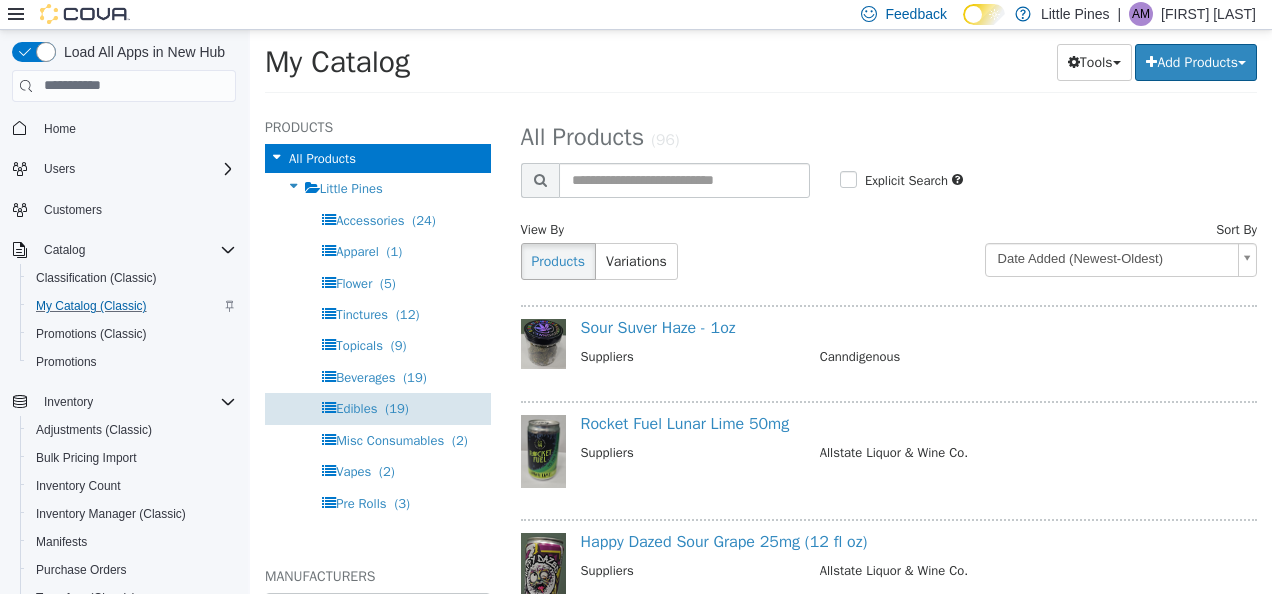 click on "Edibles
(19)" at bounding box center [378, 407] 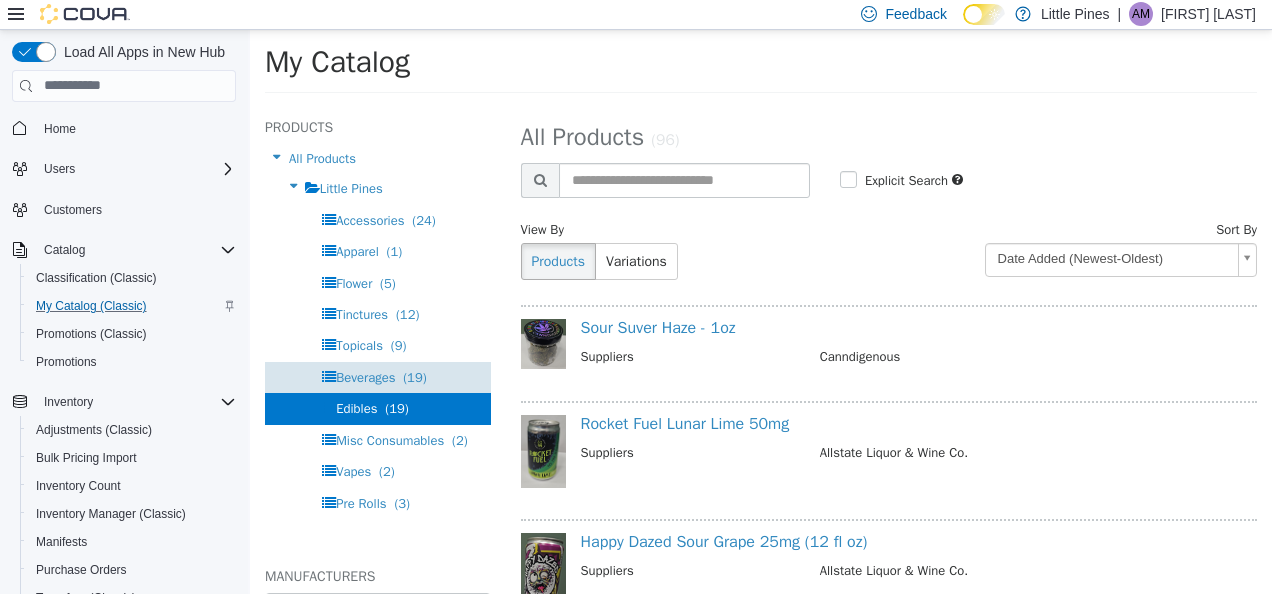 click on "Beverages" at bounding box center (365, 376) 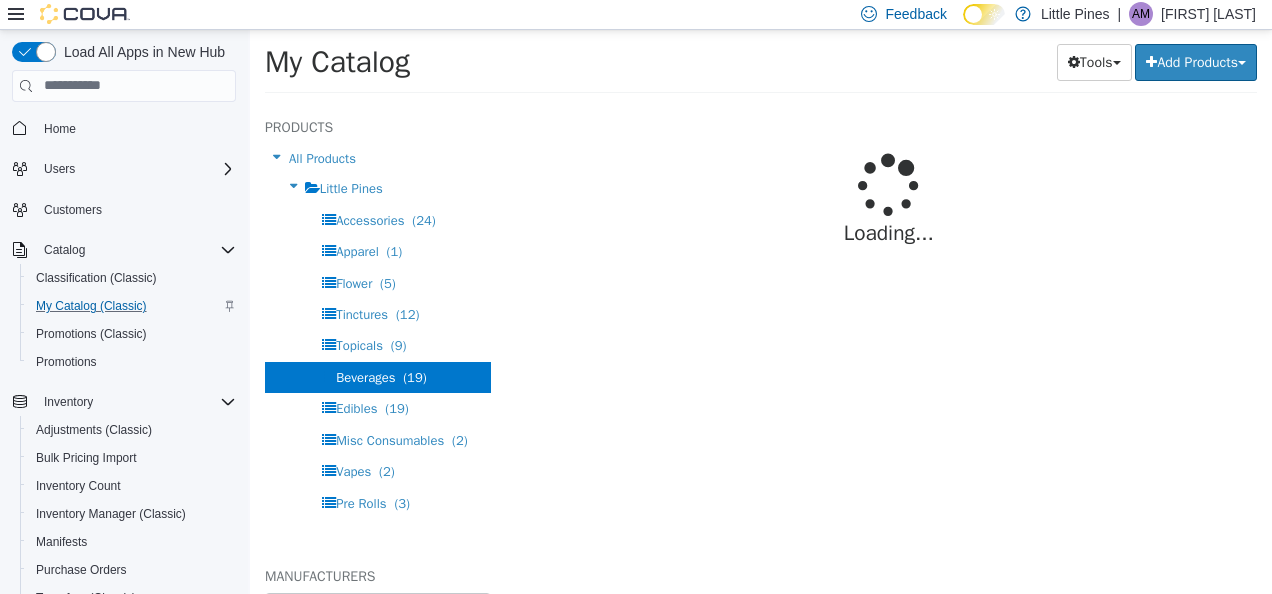 select on "**********" 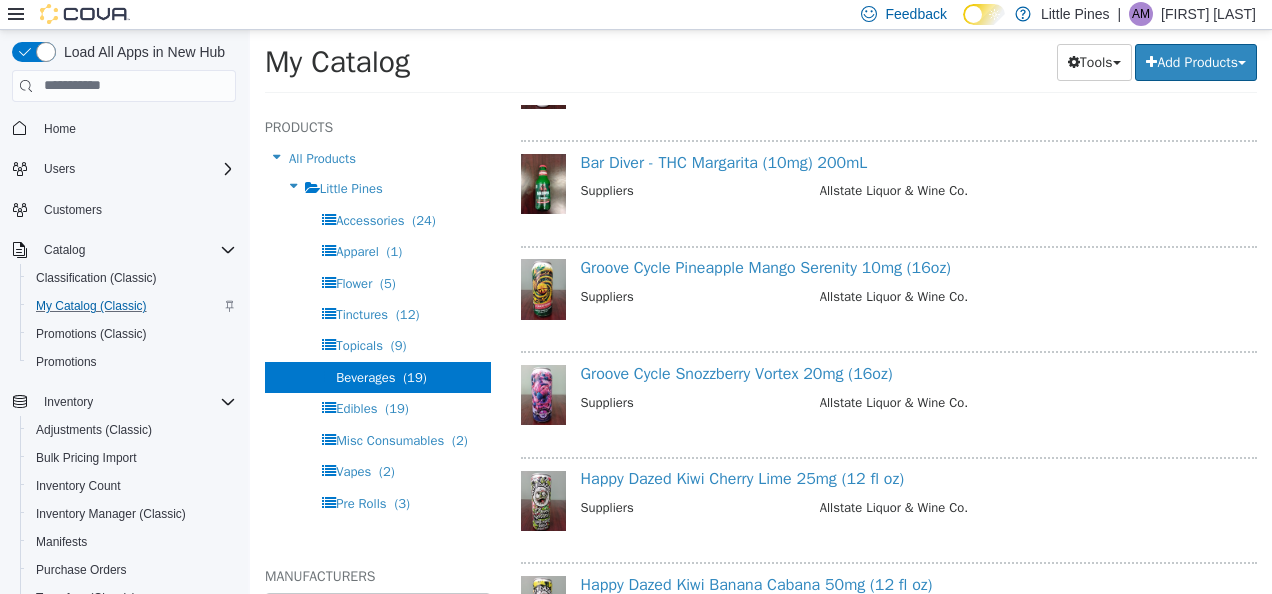 scroll, scrollTop: 917, scrollLeft: 0, axis: vertical 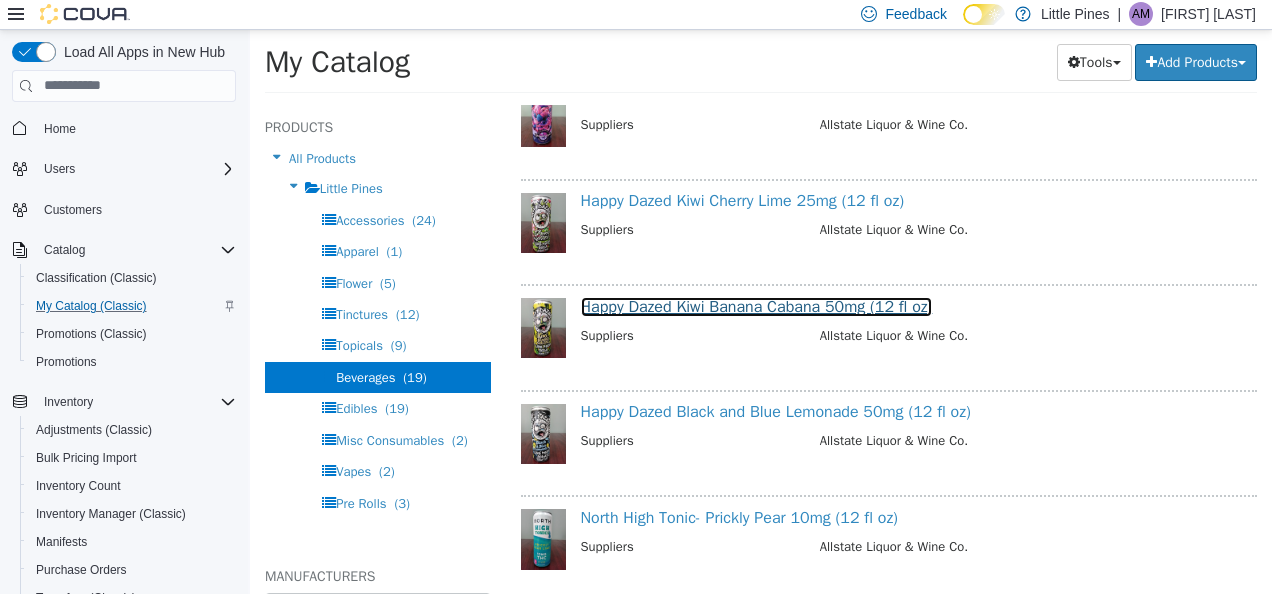 click on "Happy Dazed Kiwi Banana Cabana 50mg (12 fl oz)" at bounding box center [757, 306] 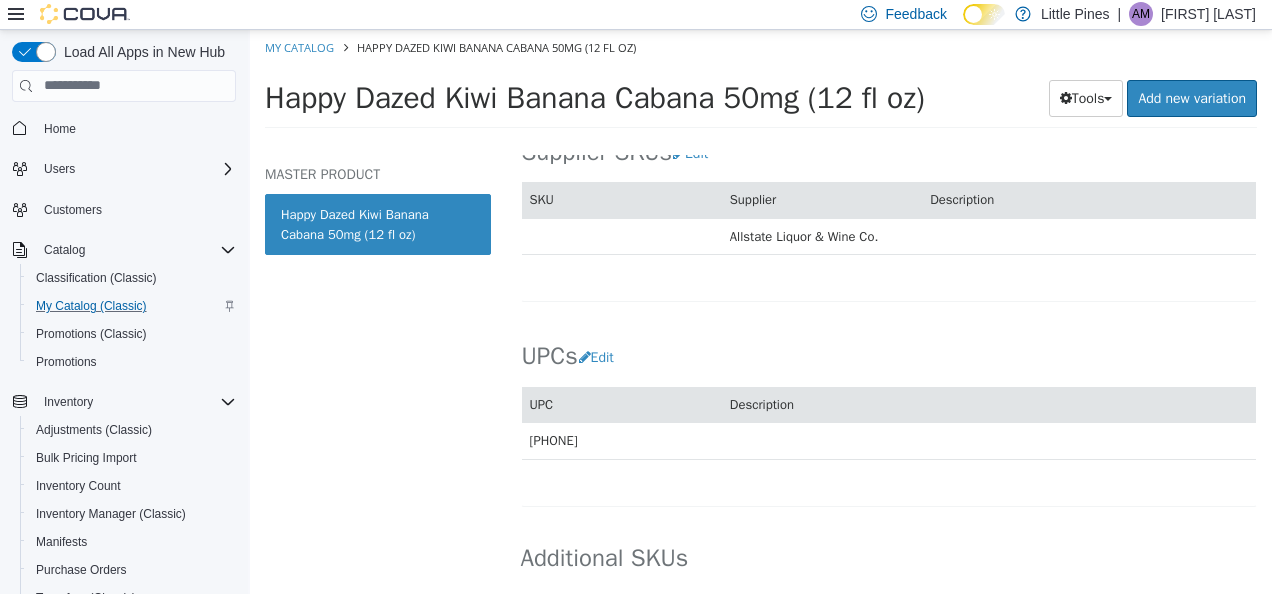 scroll, scrollTop: 1535, scrollLeft: 0, axis: vertical 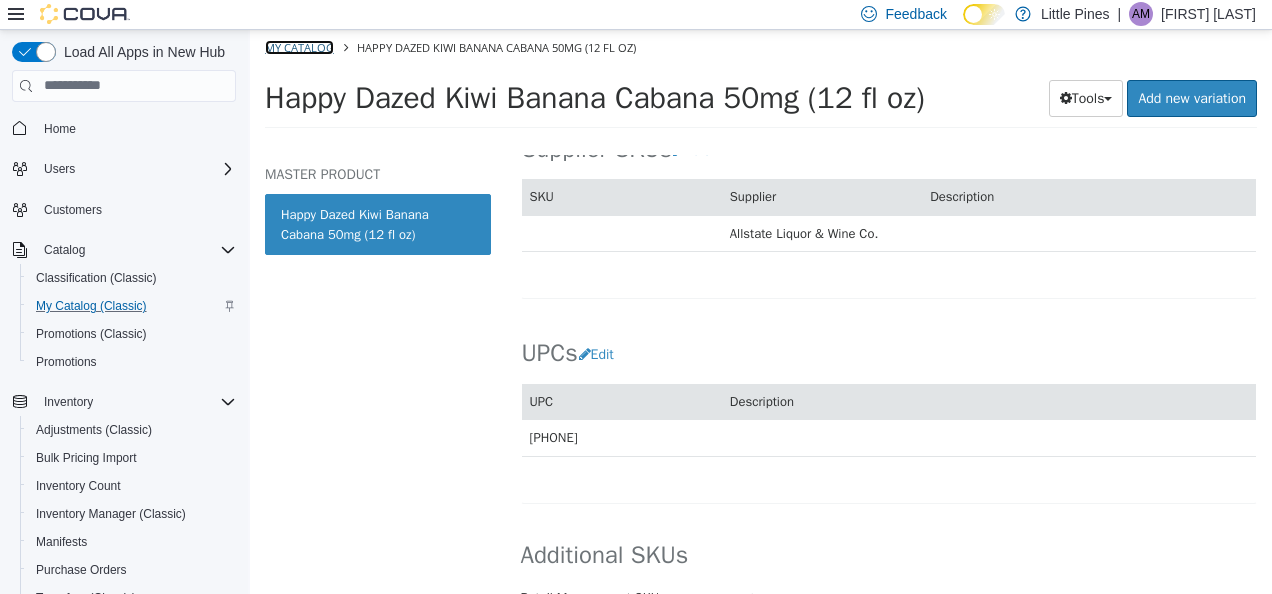 click on "My Catalog" at bounding box center [299, 46] 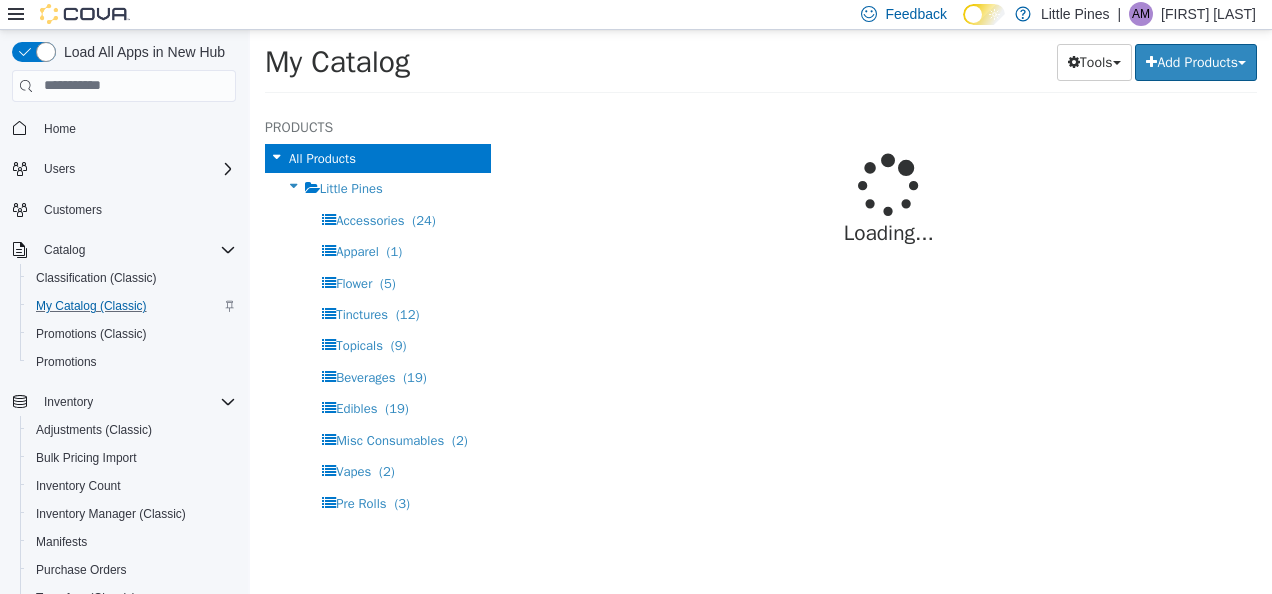 select on "**********" 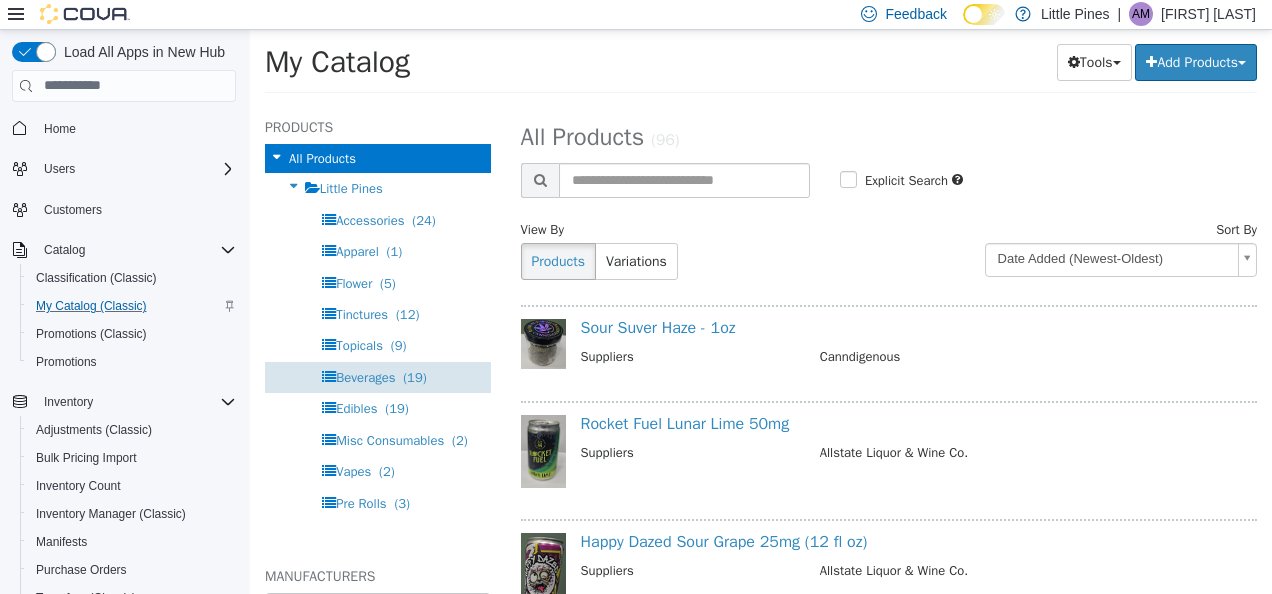 click on "Beverages" at bounding box center (365, 376) 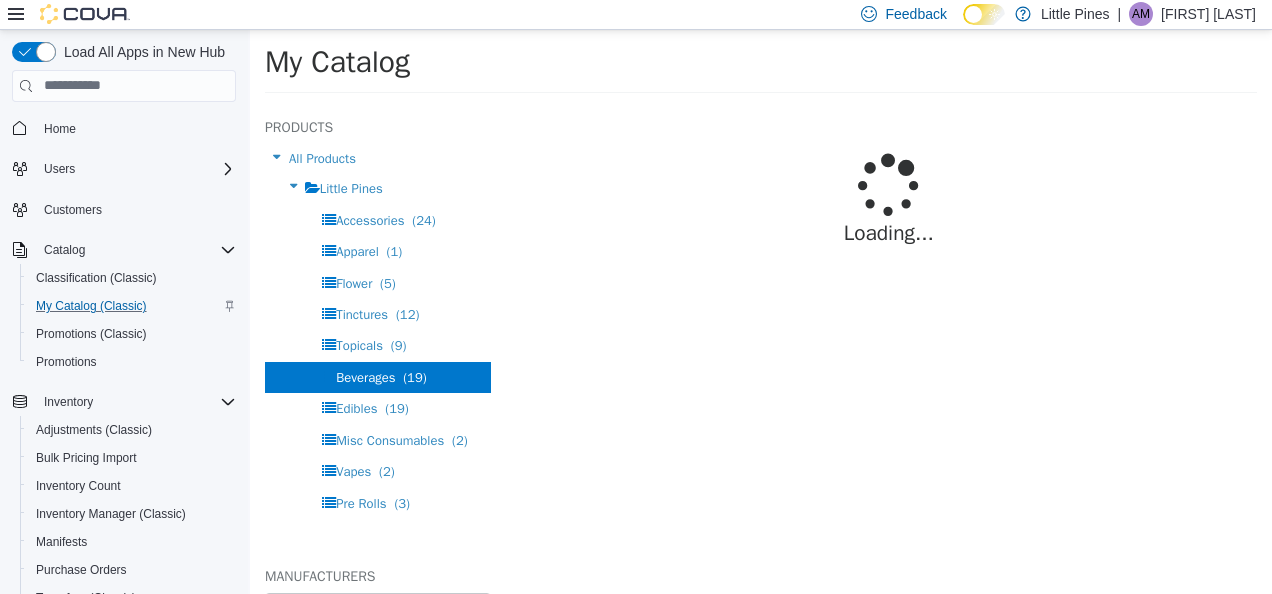 select on "**********" 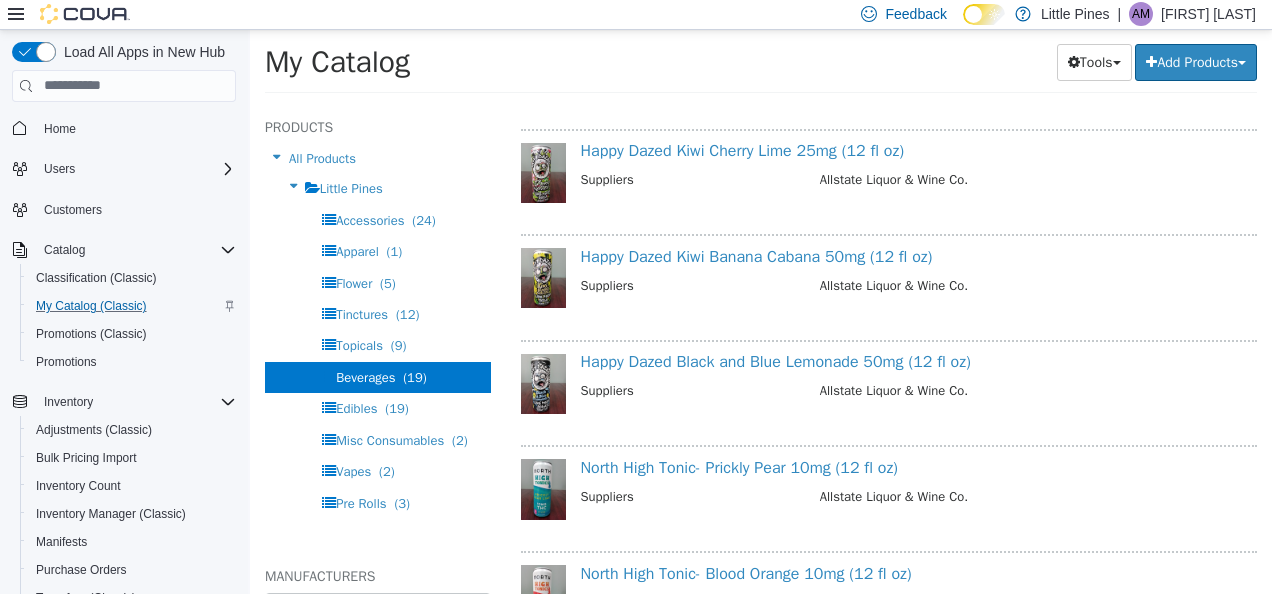 scroll, scrollTop: 976, scrollLeft: 0, axis: vertical 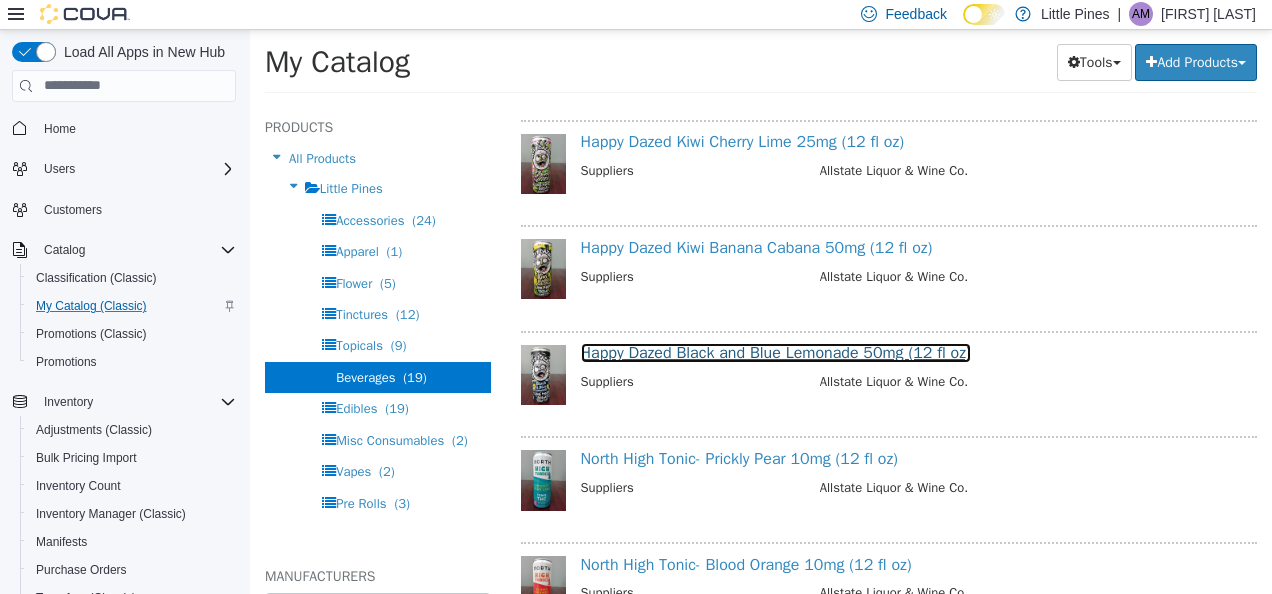 click on "Happy Dazed Black and Blue Lemonade 50mg (12 fl oz)" at bounding box center (776, 352) 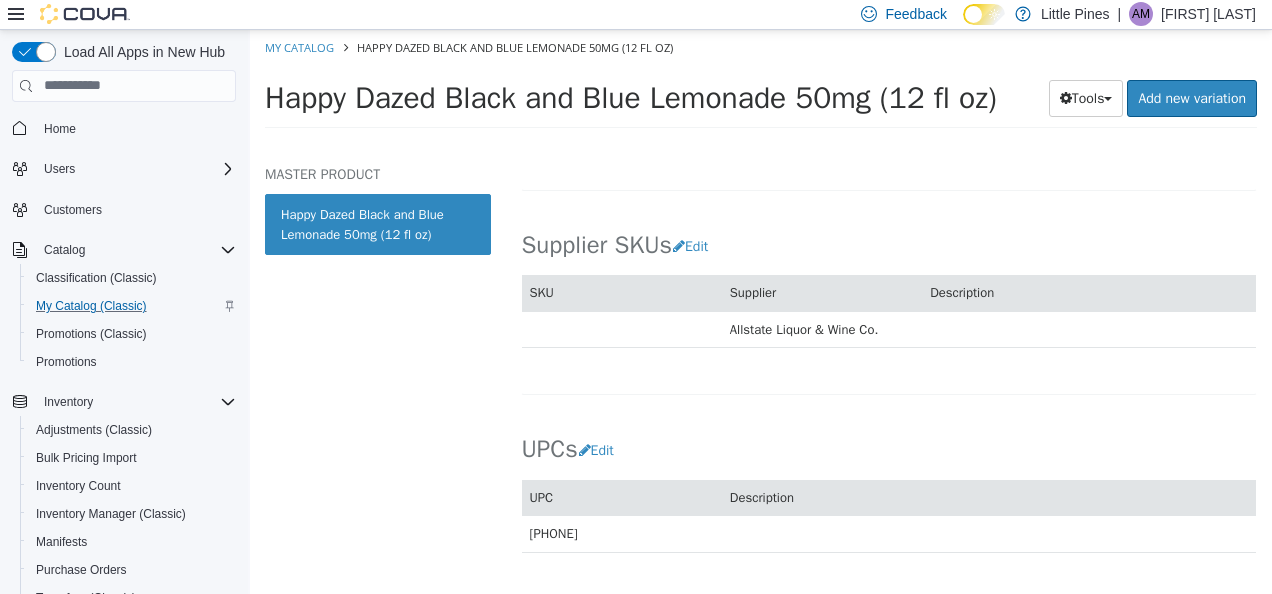 scroll, scrollTop: 1528, scrollLeft: 0, axis: vertical 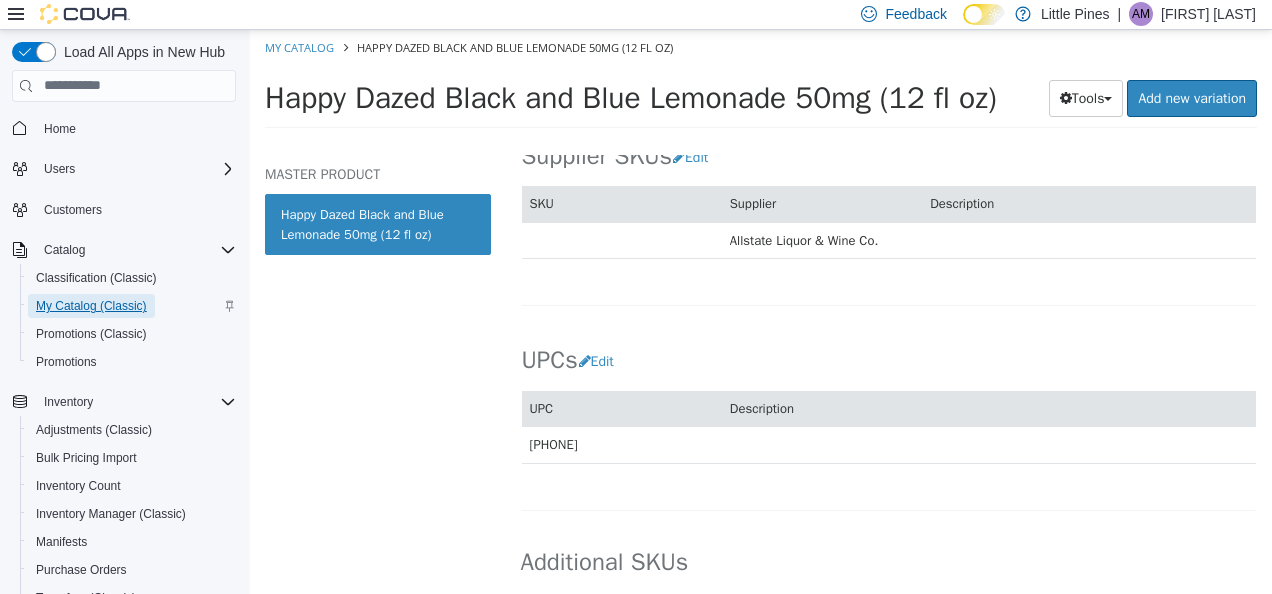 click on "My Catalog (Classic)" at bounding box center (91, 306) 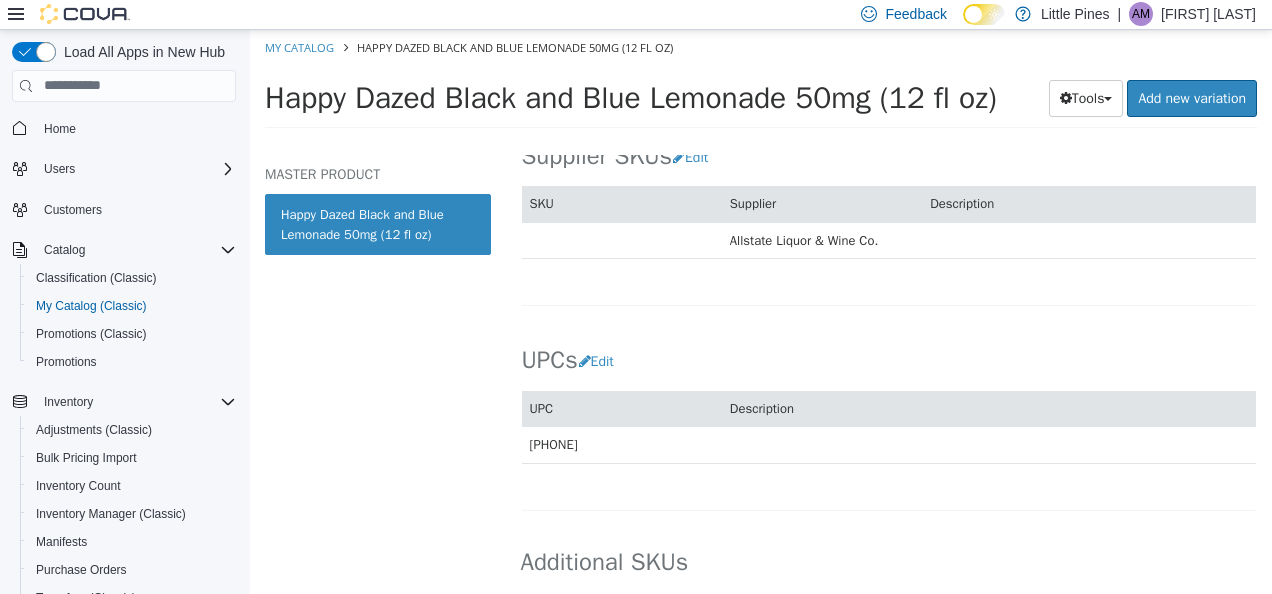 click on "[FIRST] [LAST]" at bounding box center [1208, 14] 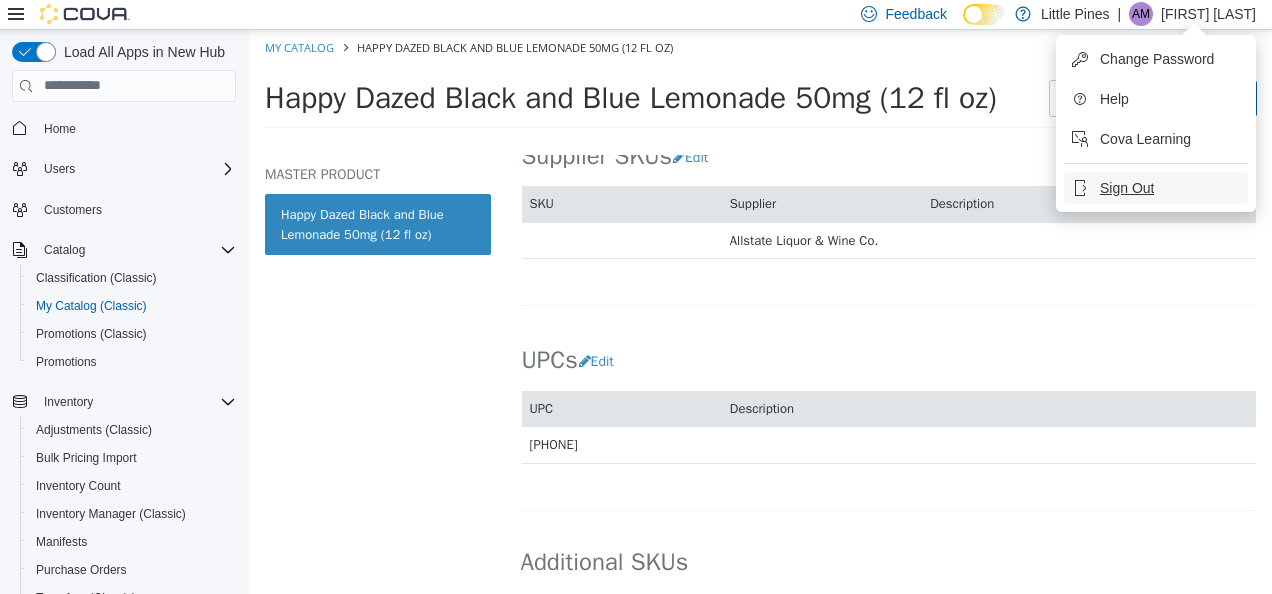 click on "Sign Out" at bounding box center [1127, 188] 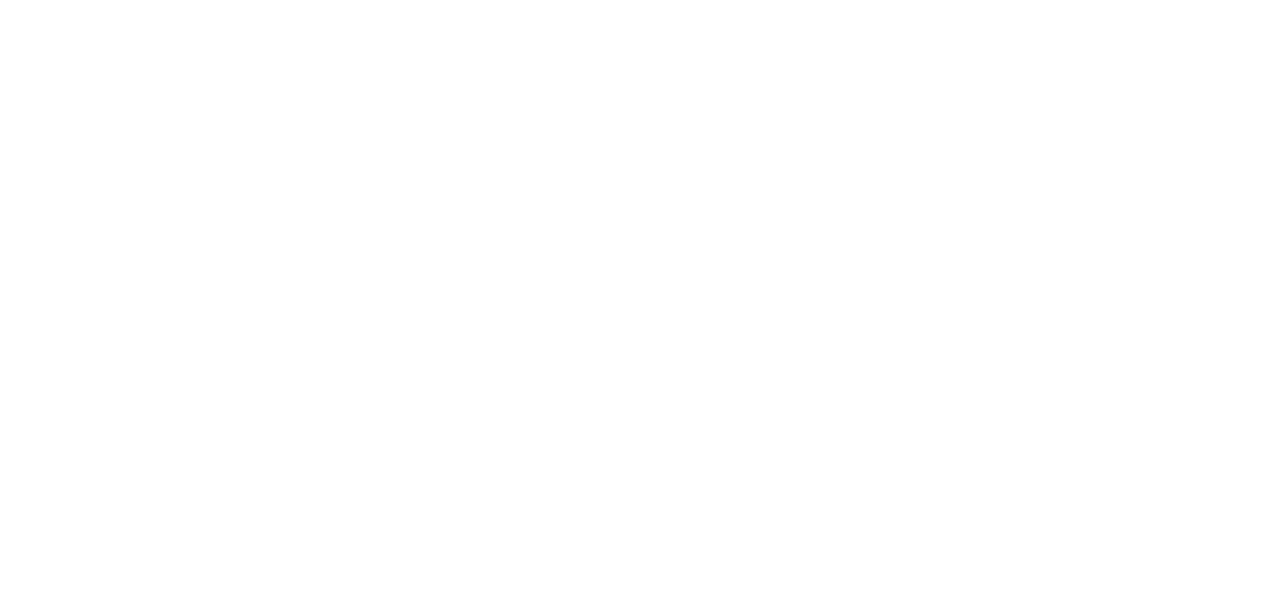 scroll, scrollTop: 0, scrollLeft: 0, axis: both 